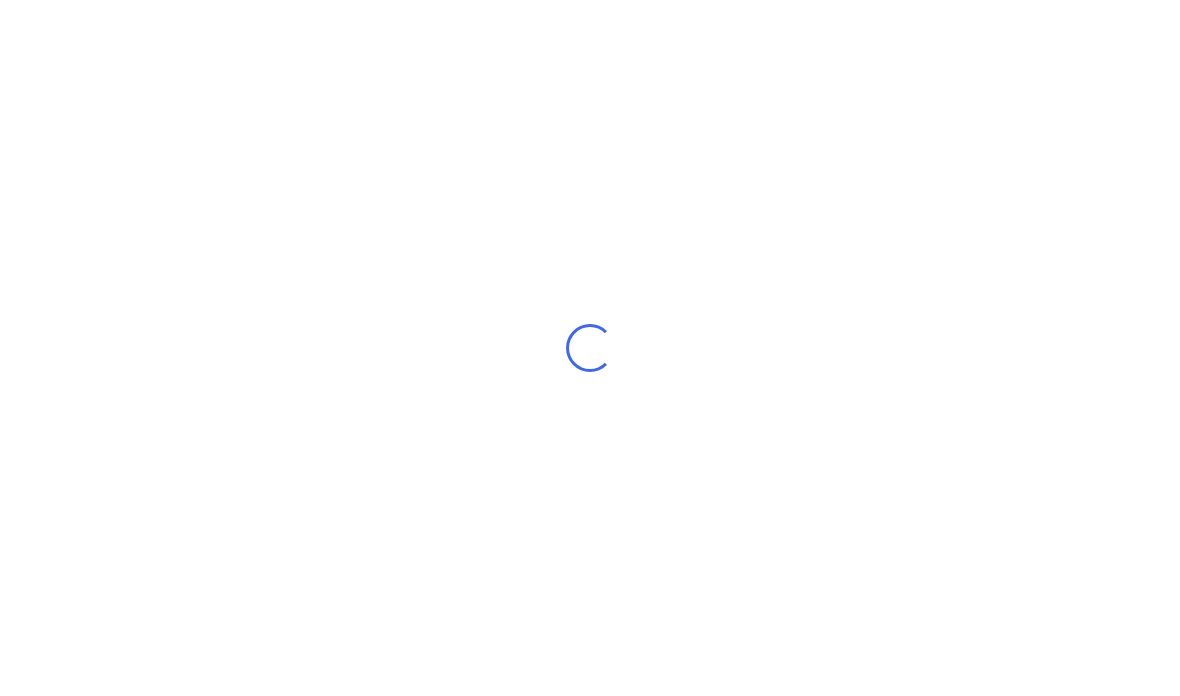 scroll, scrollTop: 0, scrollLeft: 0, axis: both 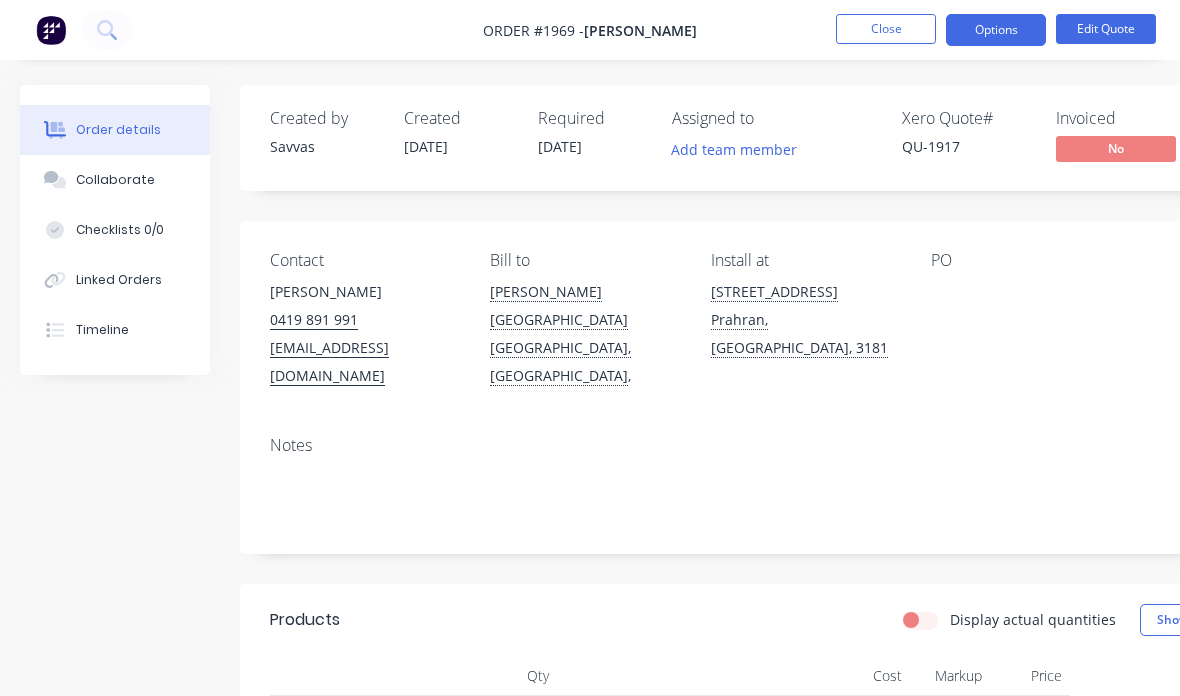 click on "Close" at bounding box center (886, 29) 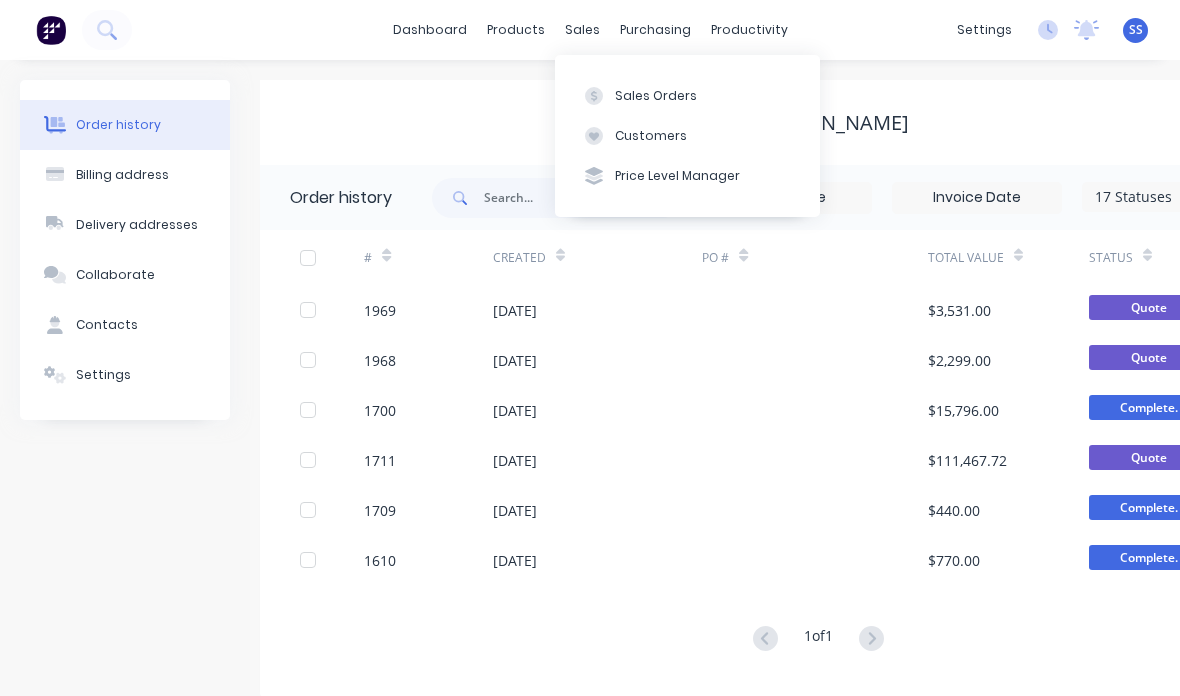 click on "Customers" at bounding box center [687, 136] 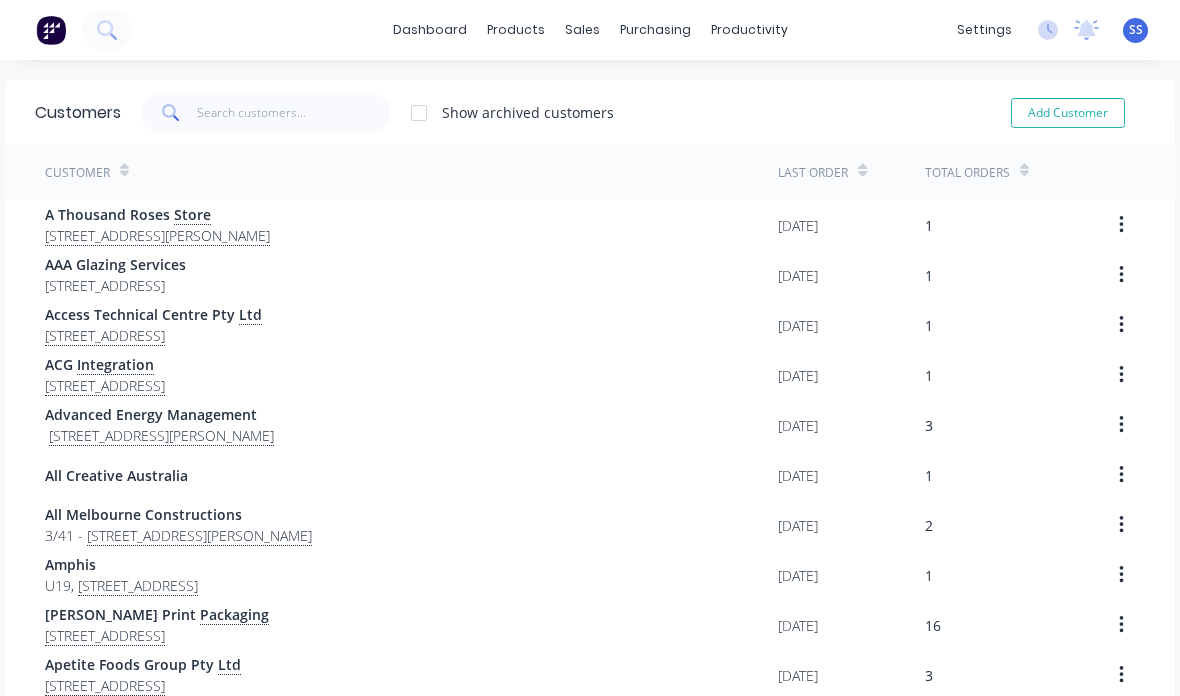 click on "Add Customer" at bounding box center [1068, 113] 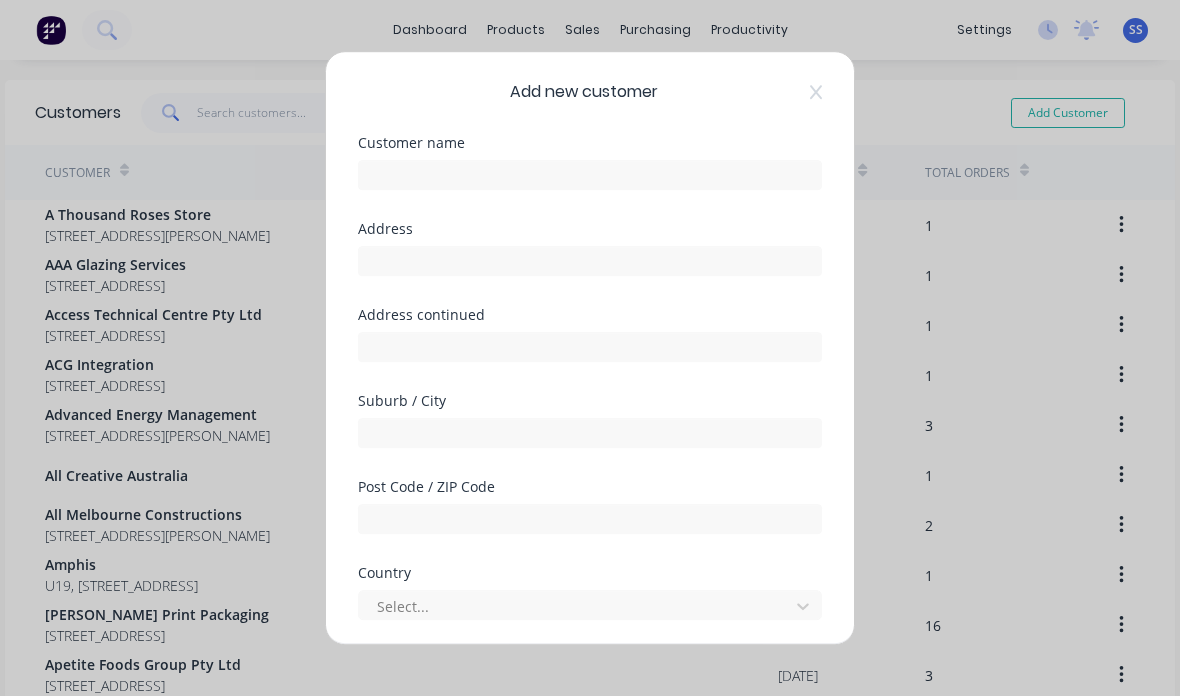 select on "AU" 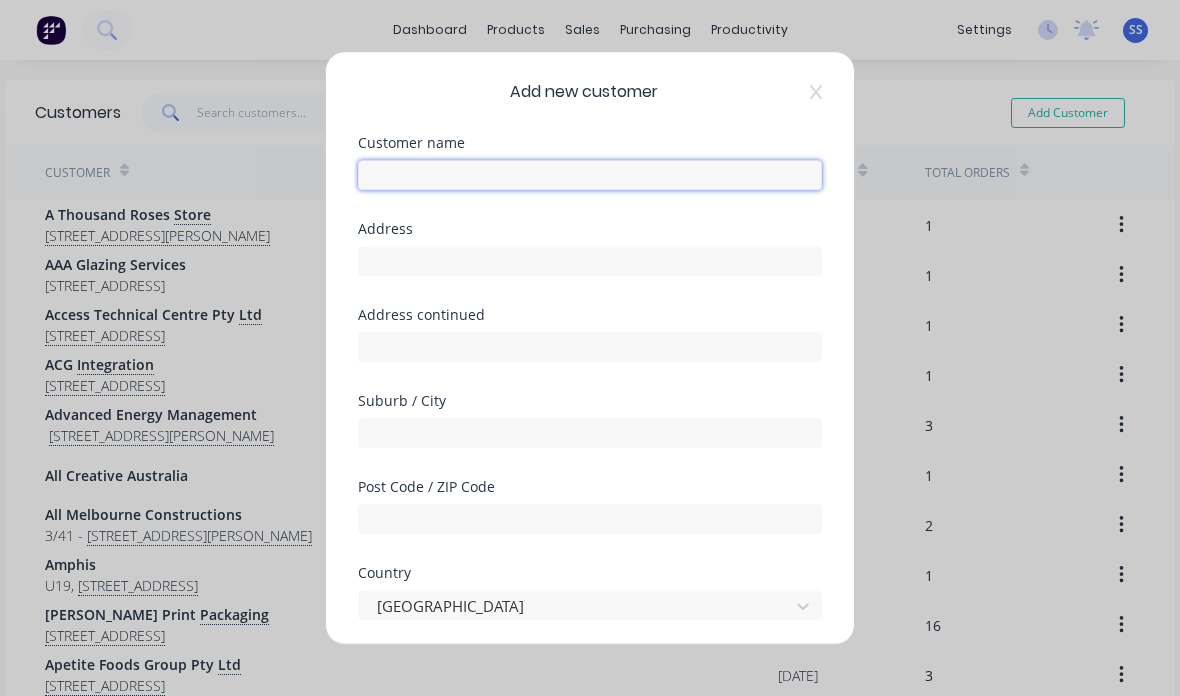 click at bounding box center [590, 175] 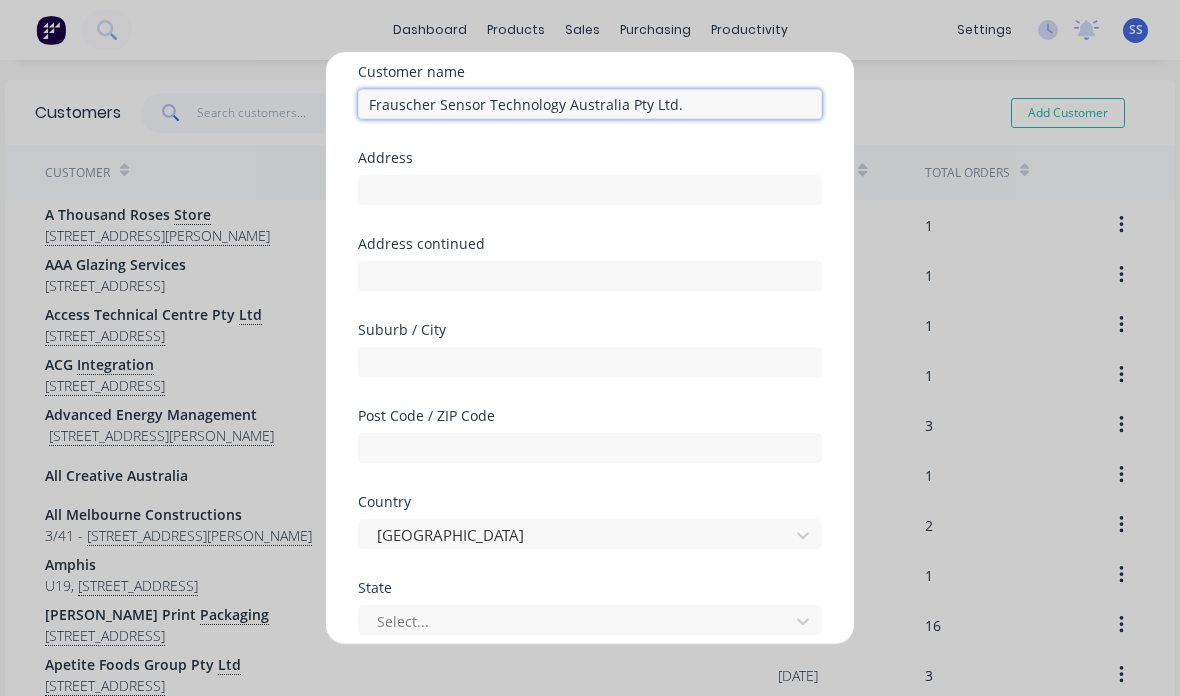 scroll, scrollTop: 70, scrollLeft: 0, axis: vertical 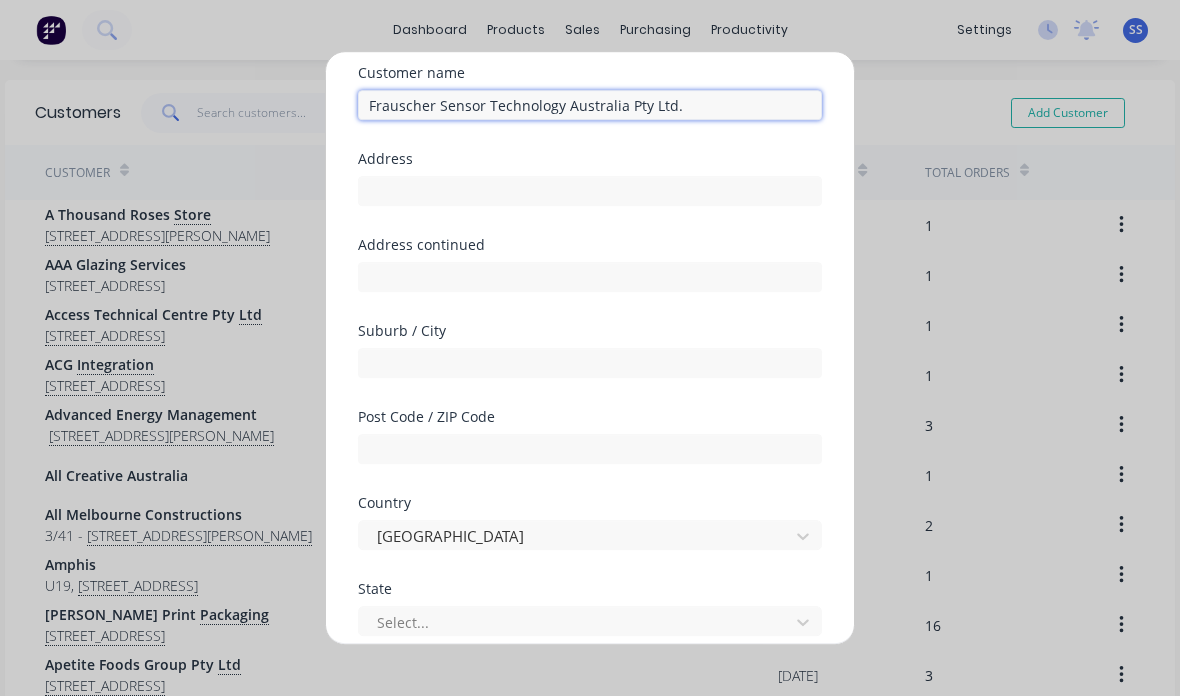 type on "Frauscher Sensor Technology Australia Pty Ltd." 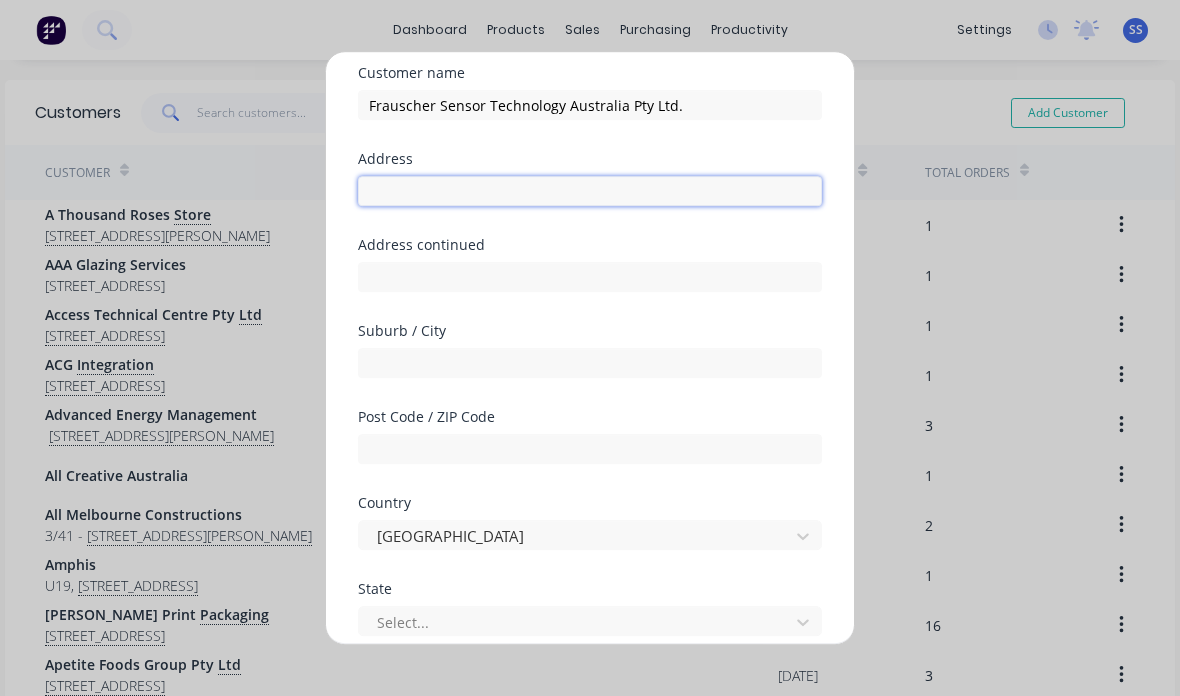 click at bounding box center [590, 191] 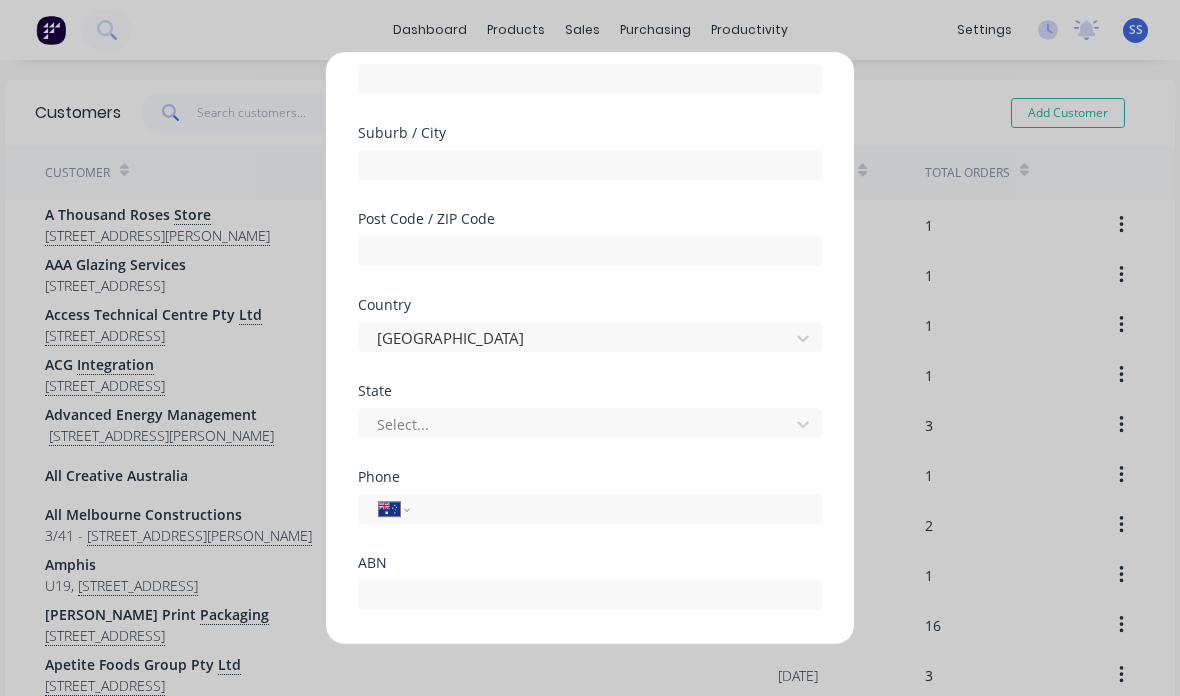 scroll, scrollTop: 269, scrollLeft: 0, axis: vertical 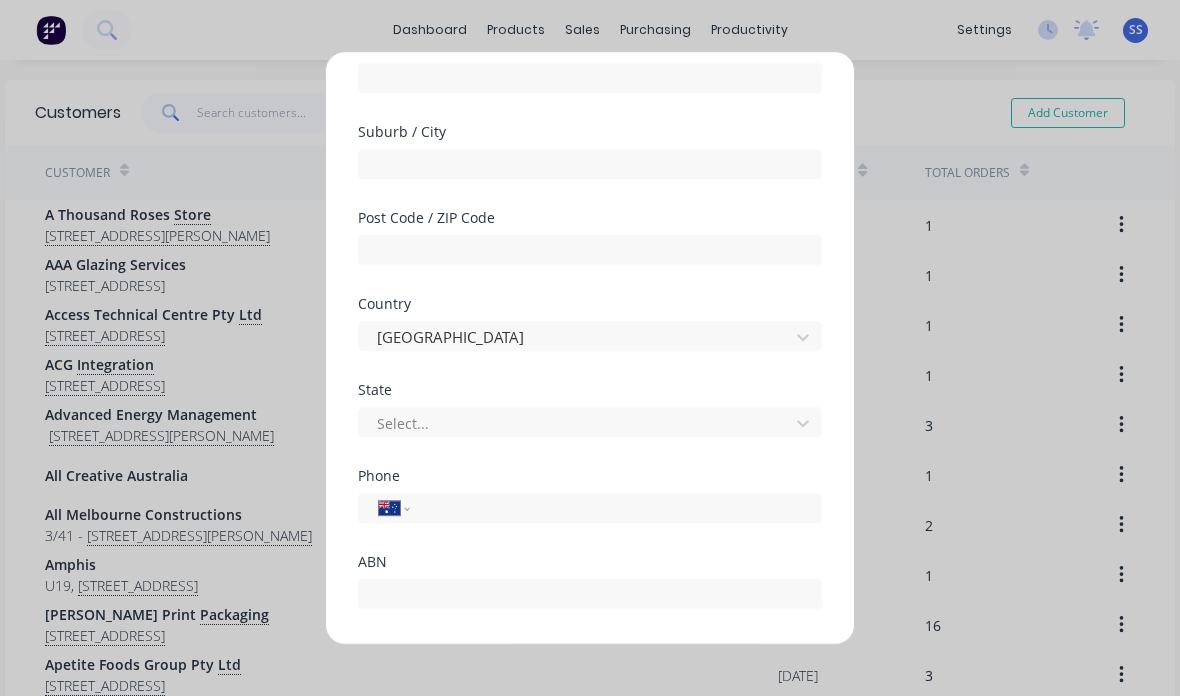 type on "[STREET_ADDRESS]" 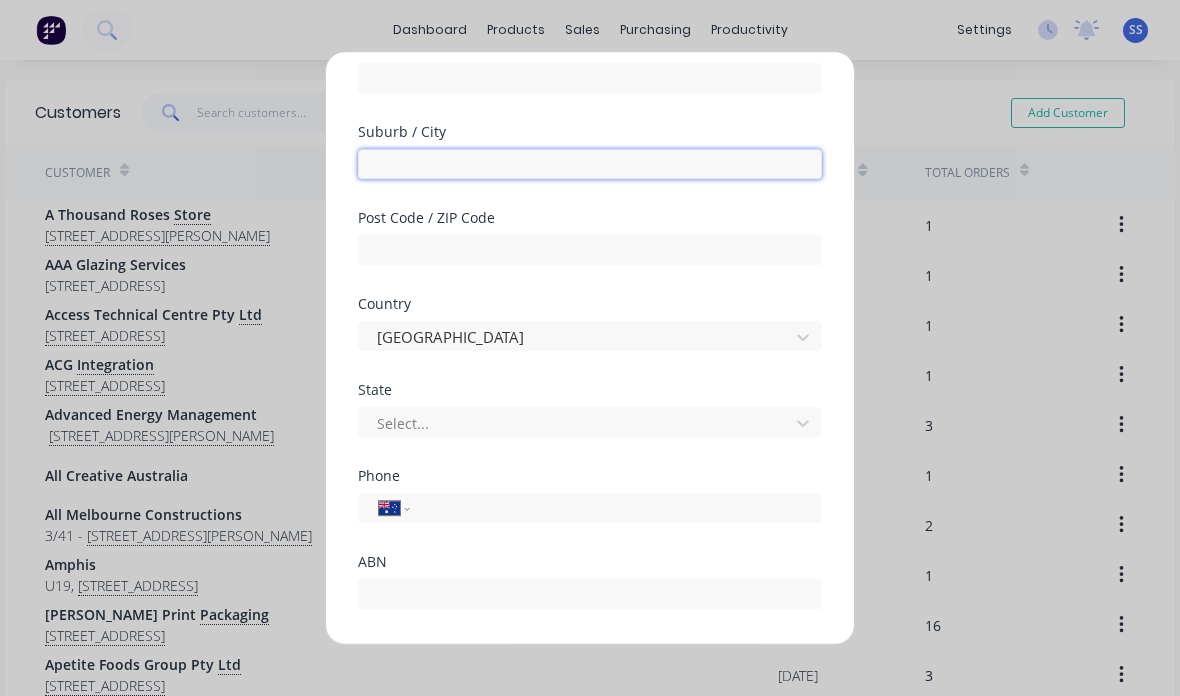 click at bounding box center [590, 164] 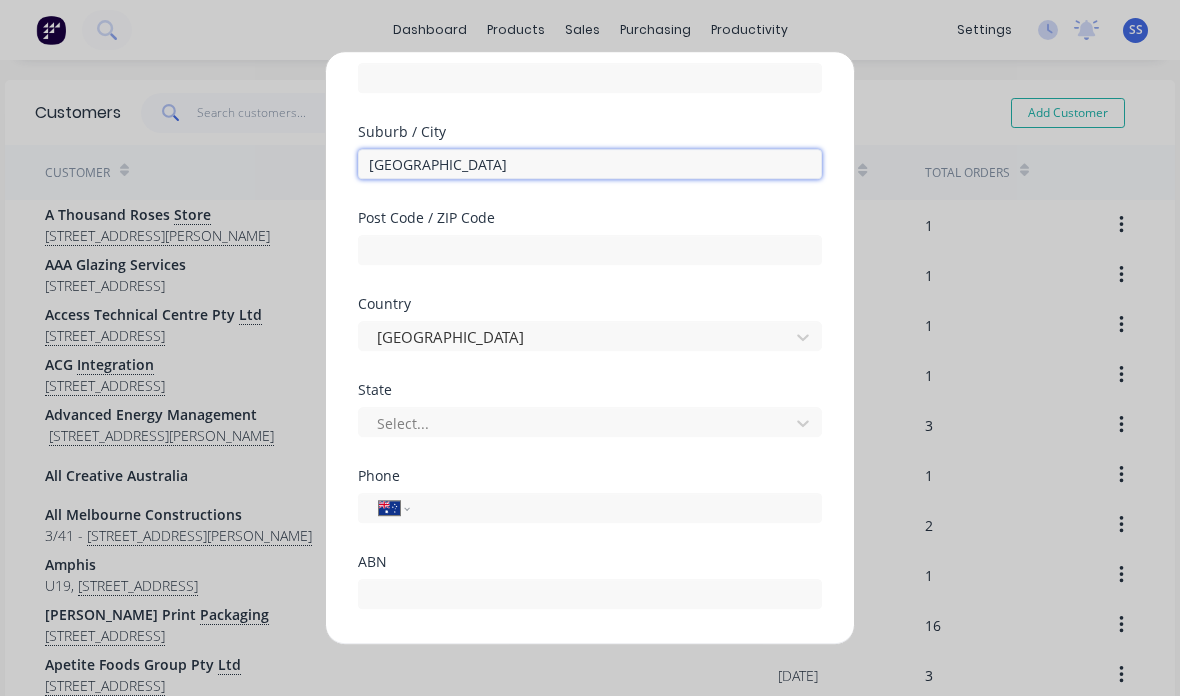 scroll, scrollTop: 306, scrollLeft: 0, axis: vertical 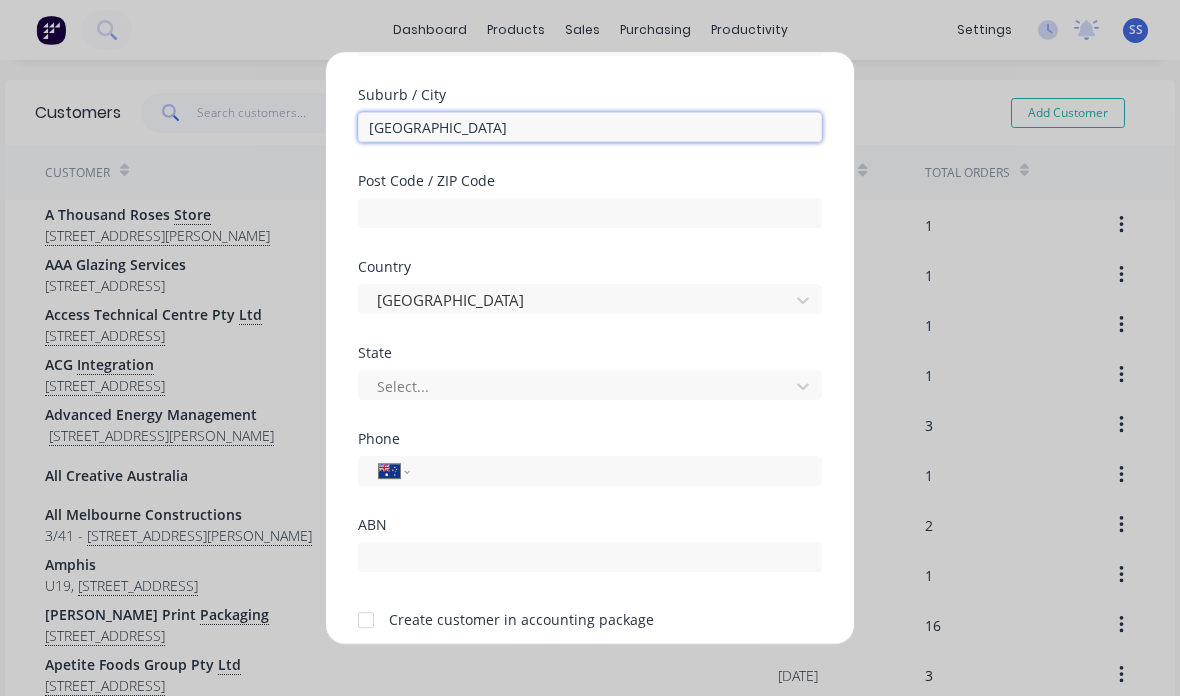 type on "[GEOGRAPHIC_DATA]" 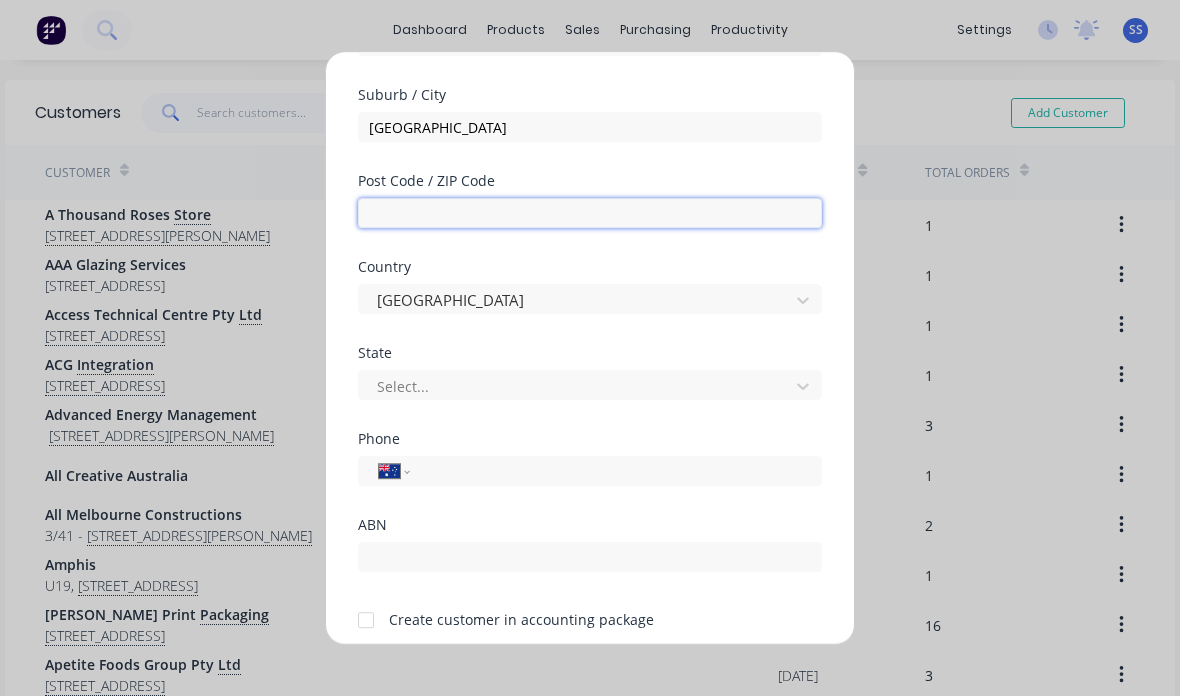 click at bounding box center [590, 213] 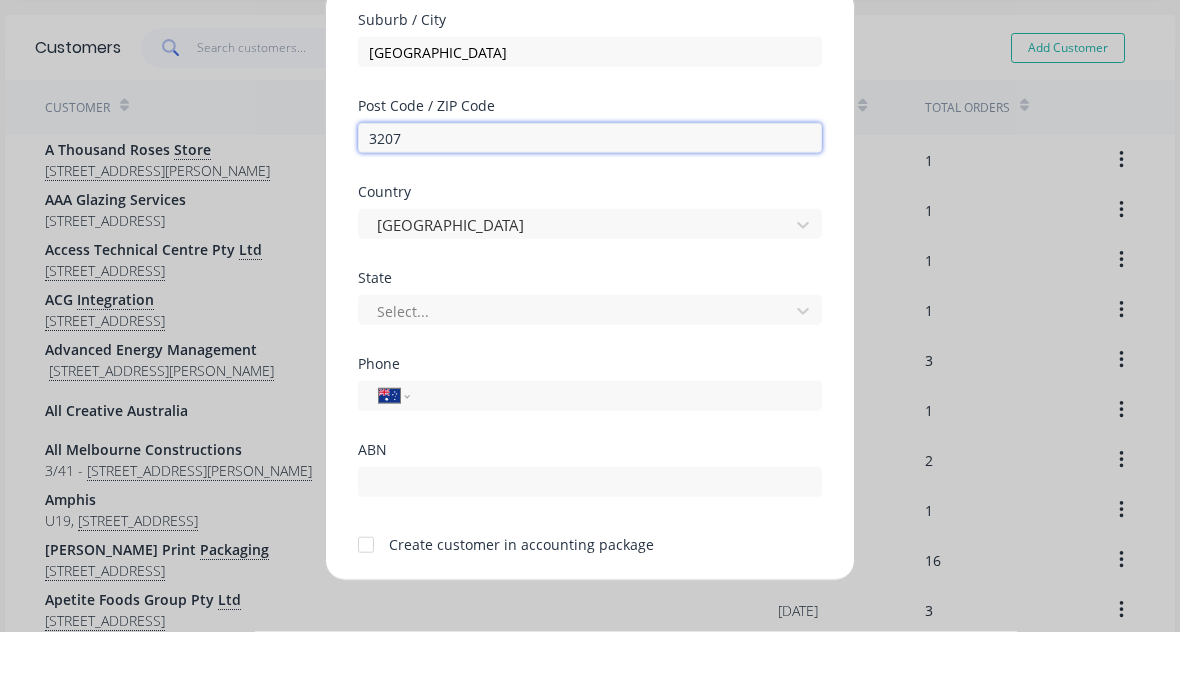 scroll, scrollTop: 316, scrollLeft: 0, axis: vertical 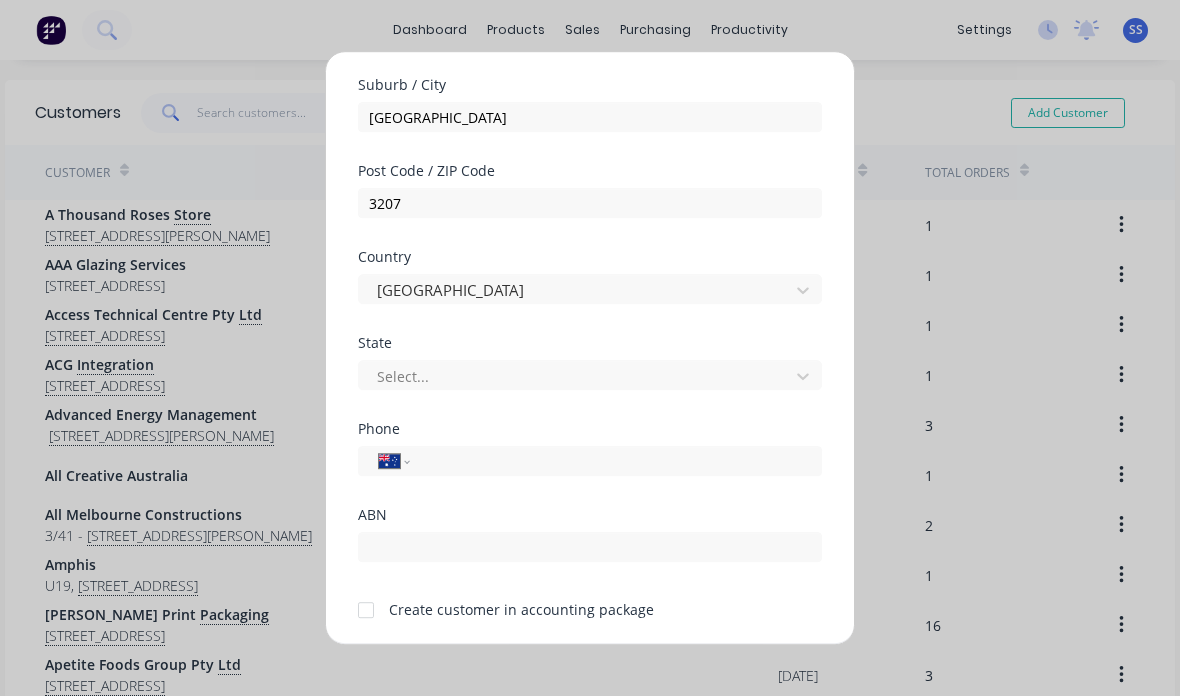 type on "3207" 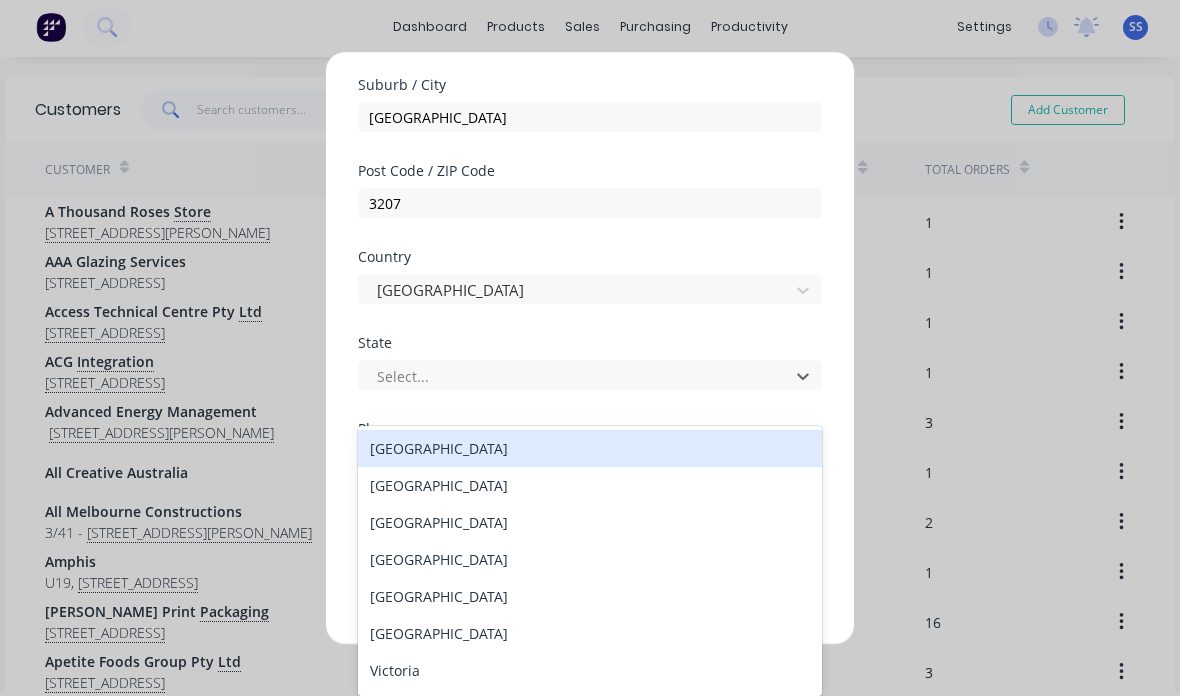 scroll, scrollTop: 64, scrollLeft: 0, axis: vertical 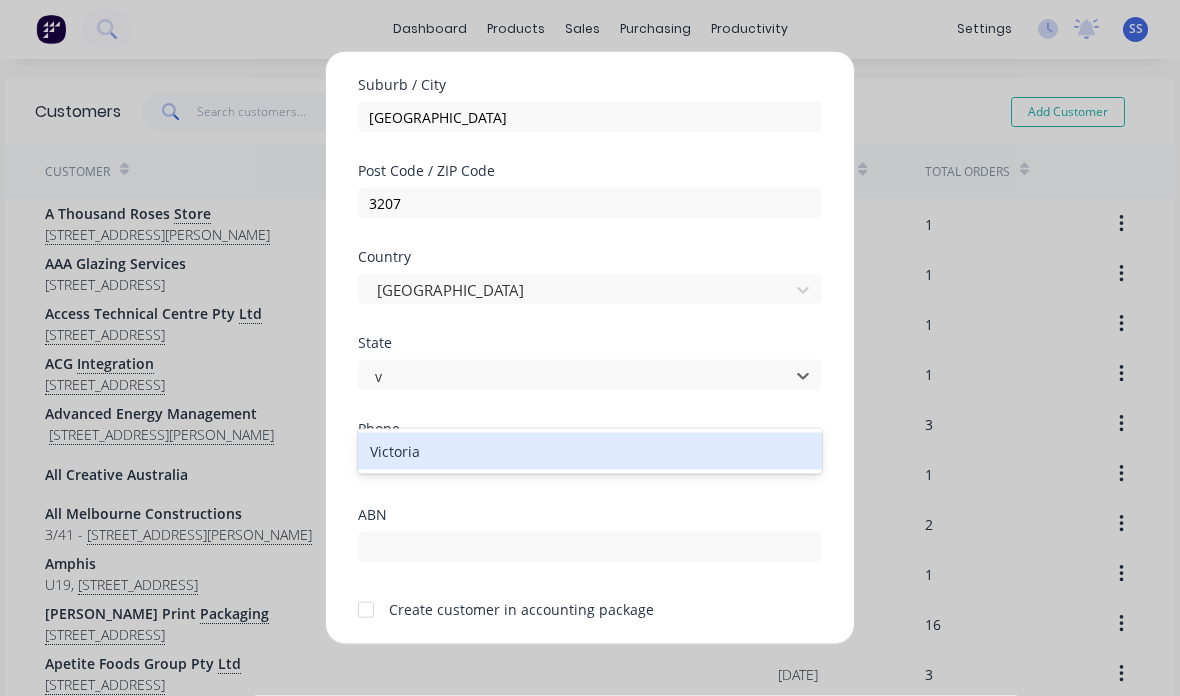 click on "Victoria" at bounding box center (590, 451) 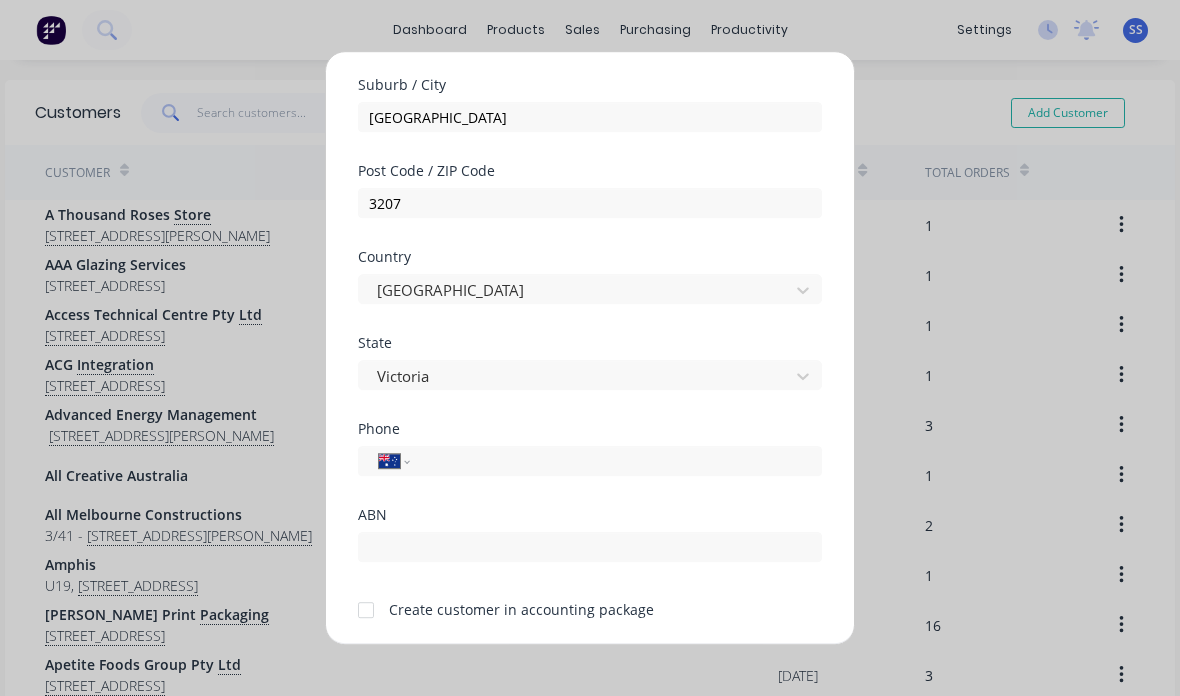 click at bounding box center (612, 461) 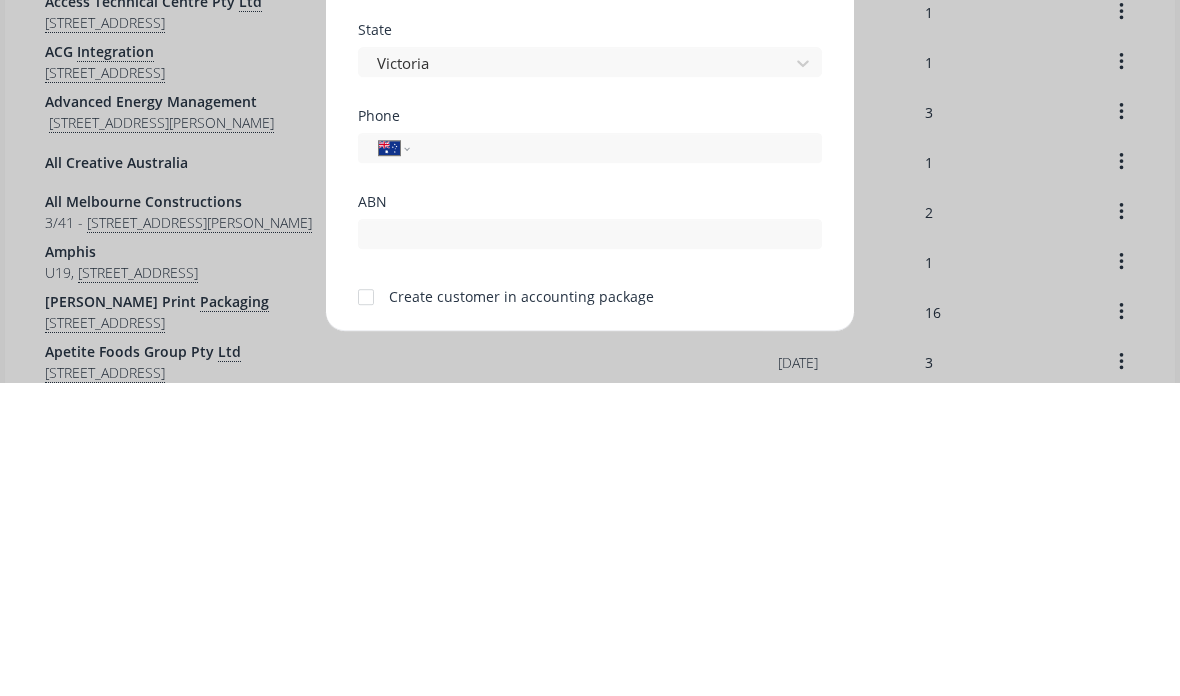 scroll, scrollTop: 80, scrollLeft: 0, axis: vertical 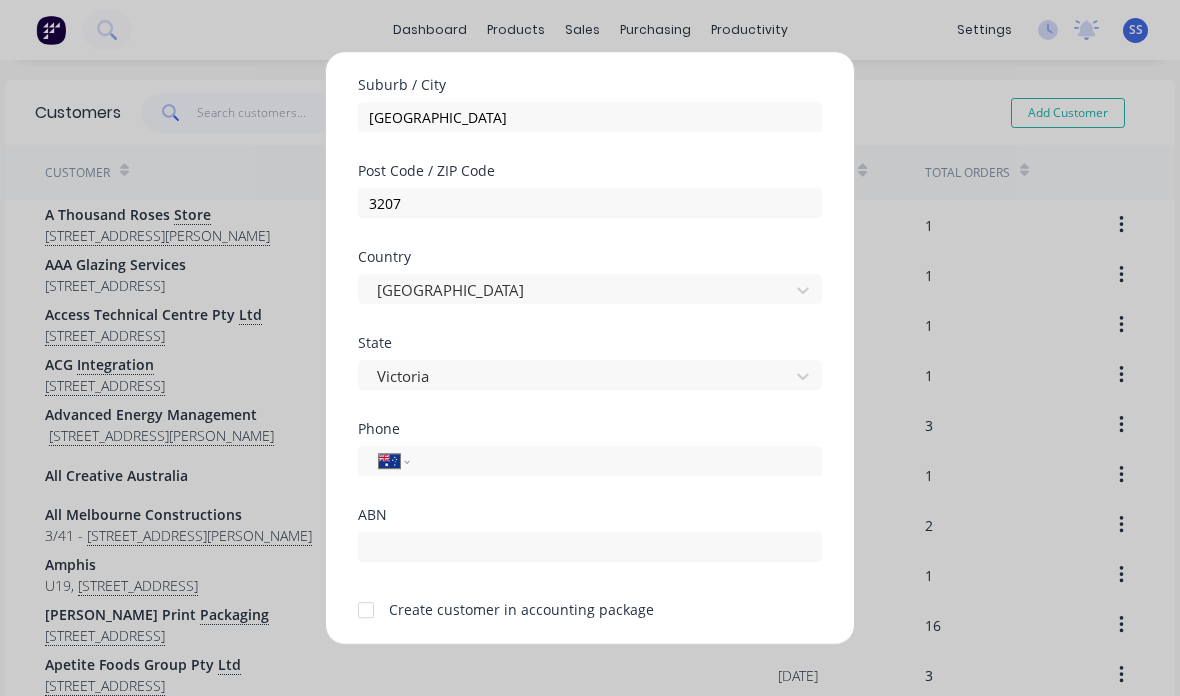 click at bounding box center [366, 610] 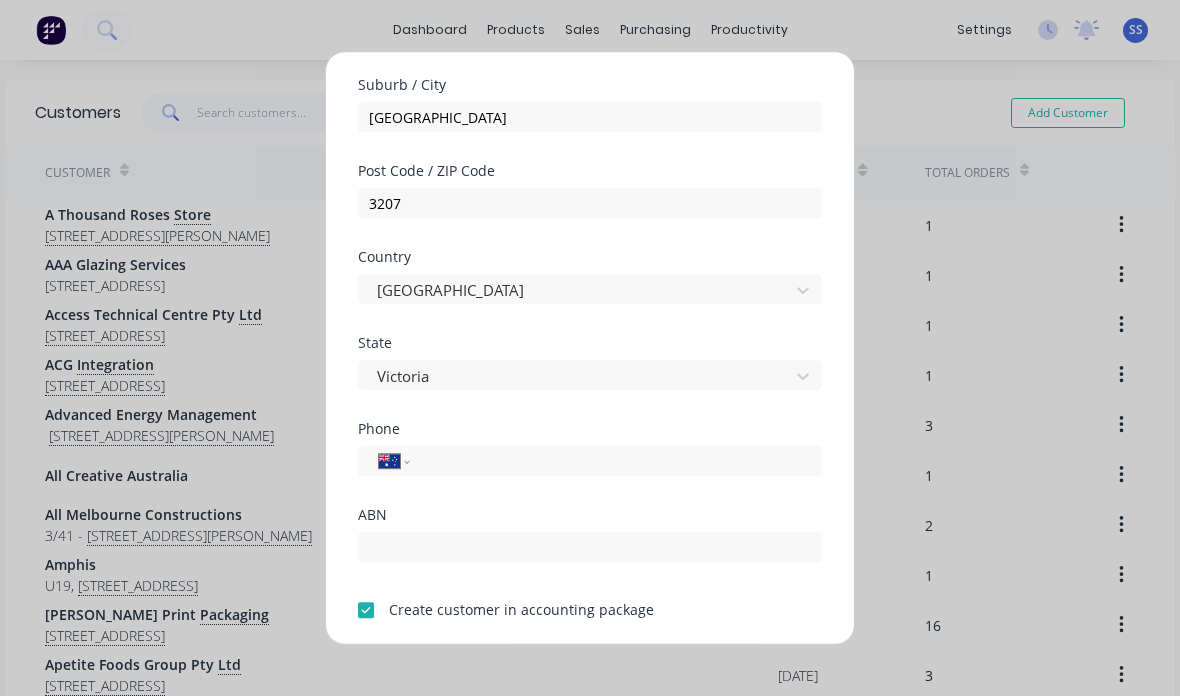 click on "Save" at bounding box center (527, 668) 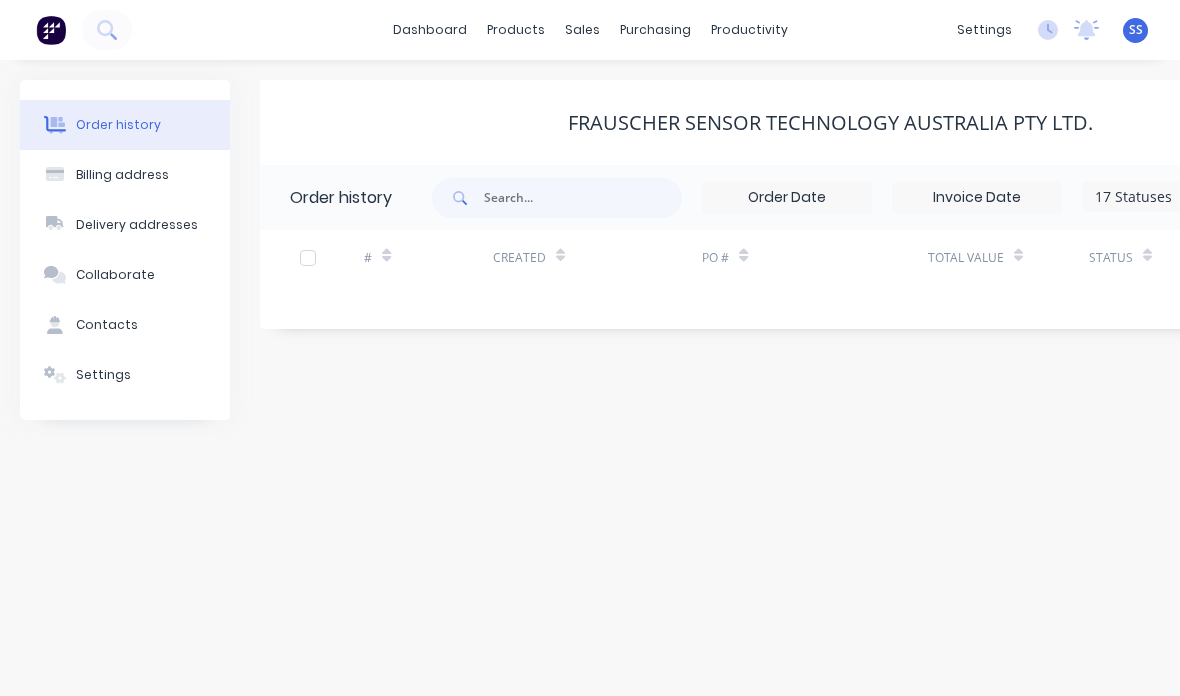 click on "Contacts" at bounding box center (125, 325) 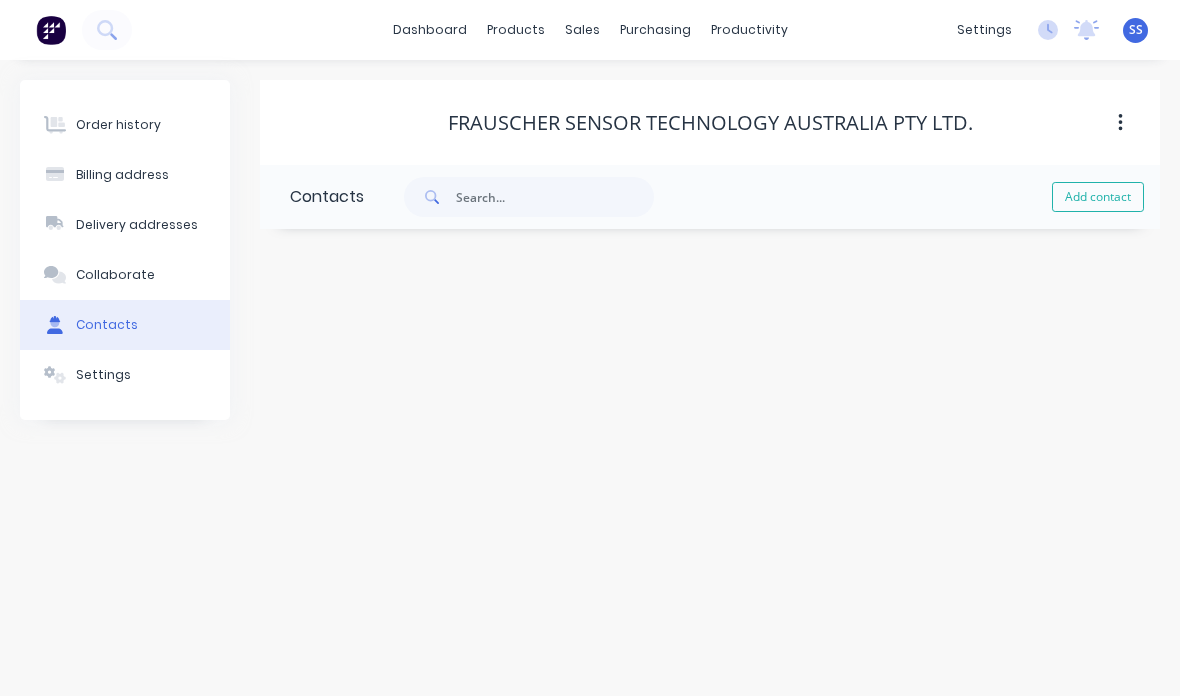 click on "Add contact" at bounding box center (1098, 197) 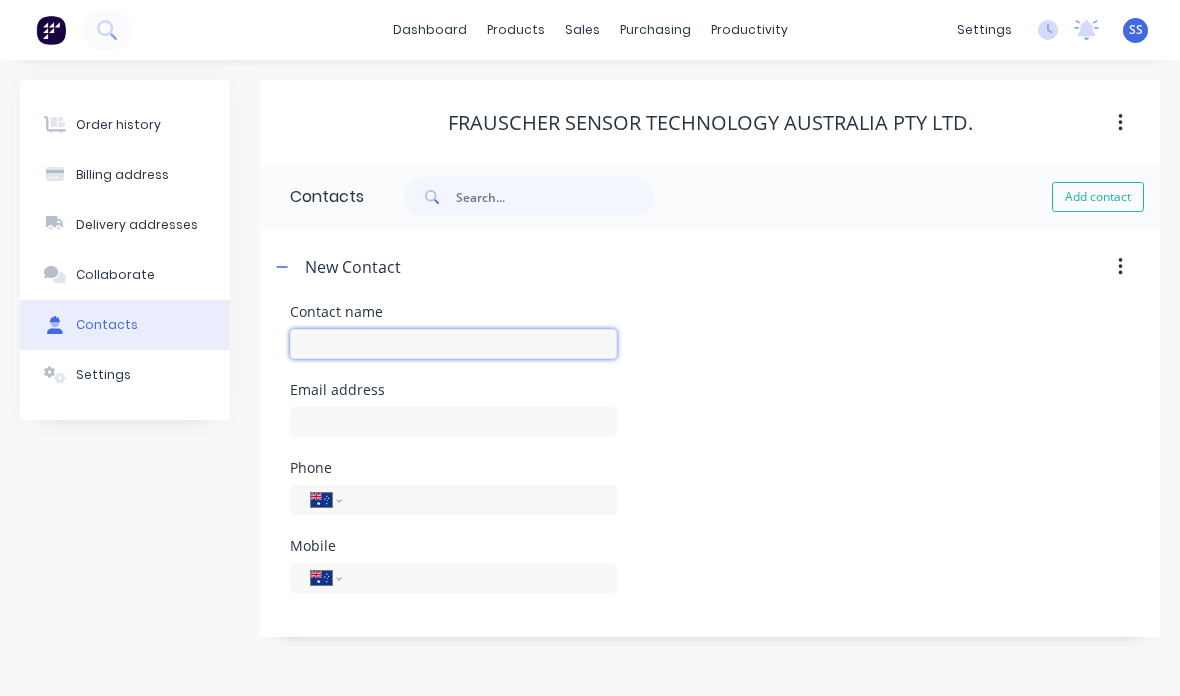 click at bounding box center [453, 344] 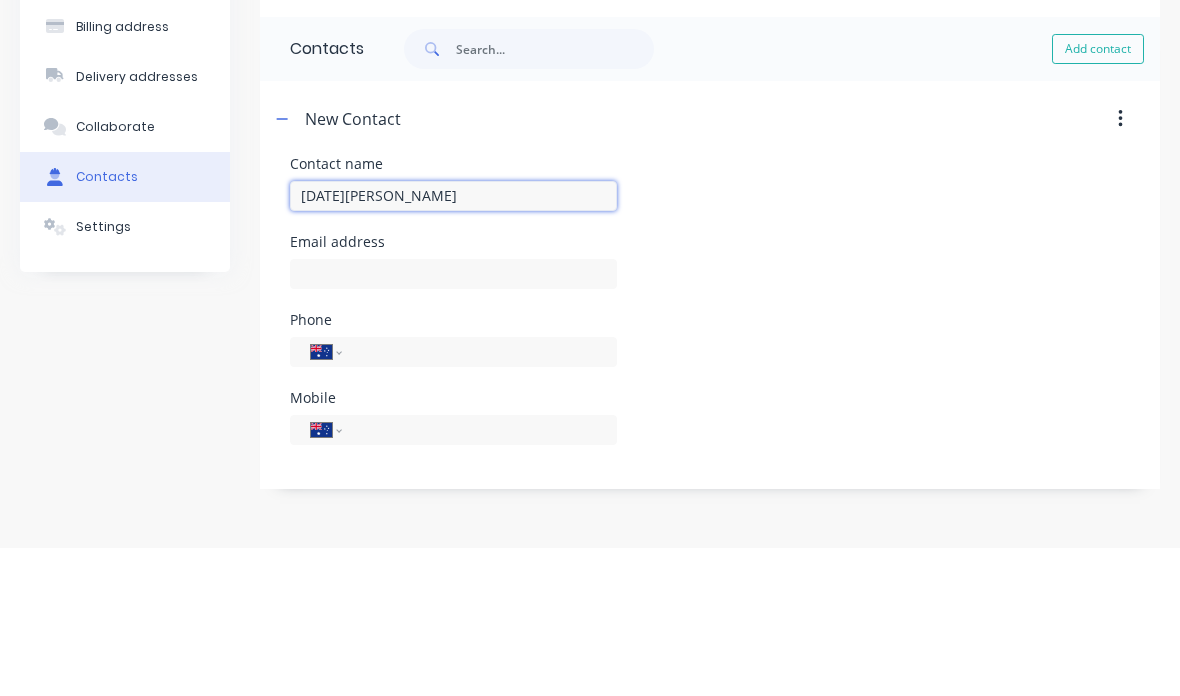 type on "[DATE][PERSON_NAME]" 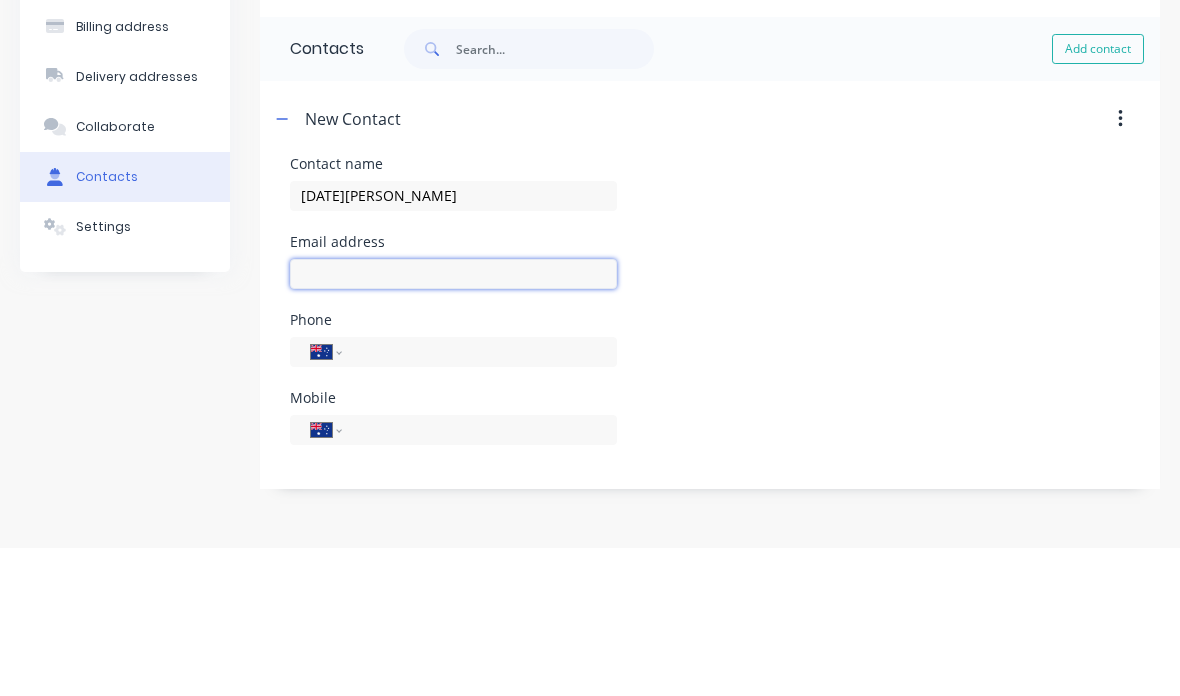 click at bounding box center [453, 422] 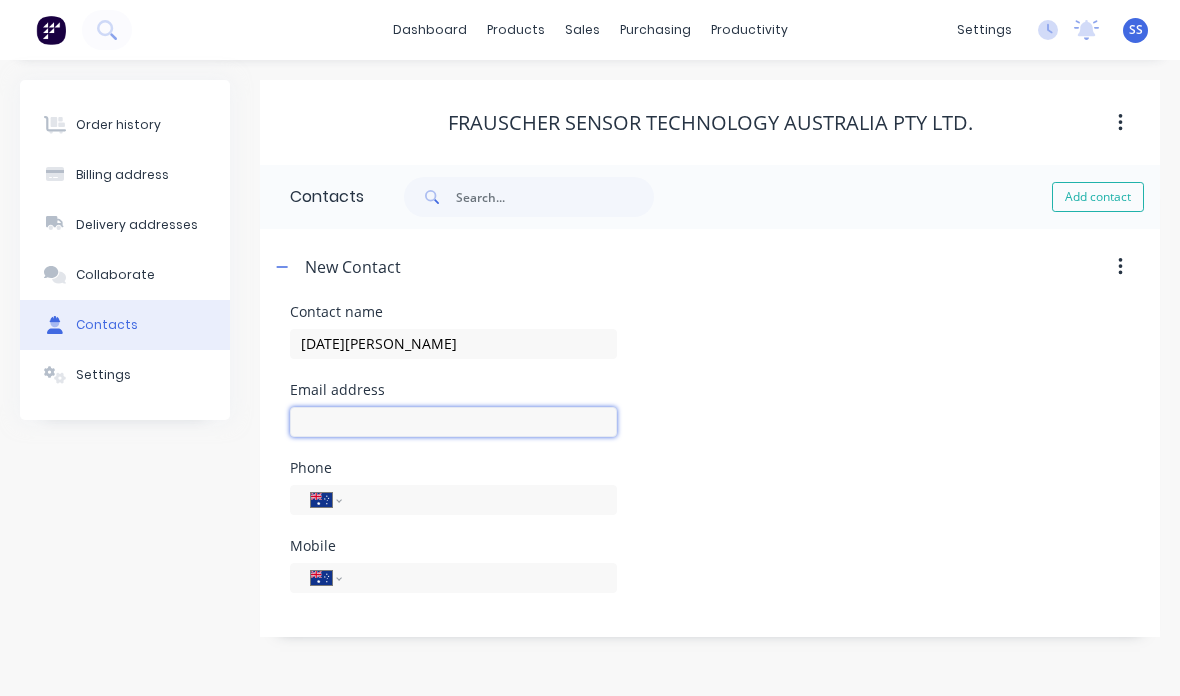 select on "AU" 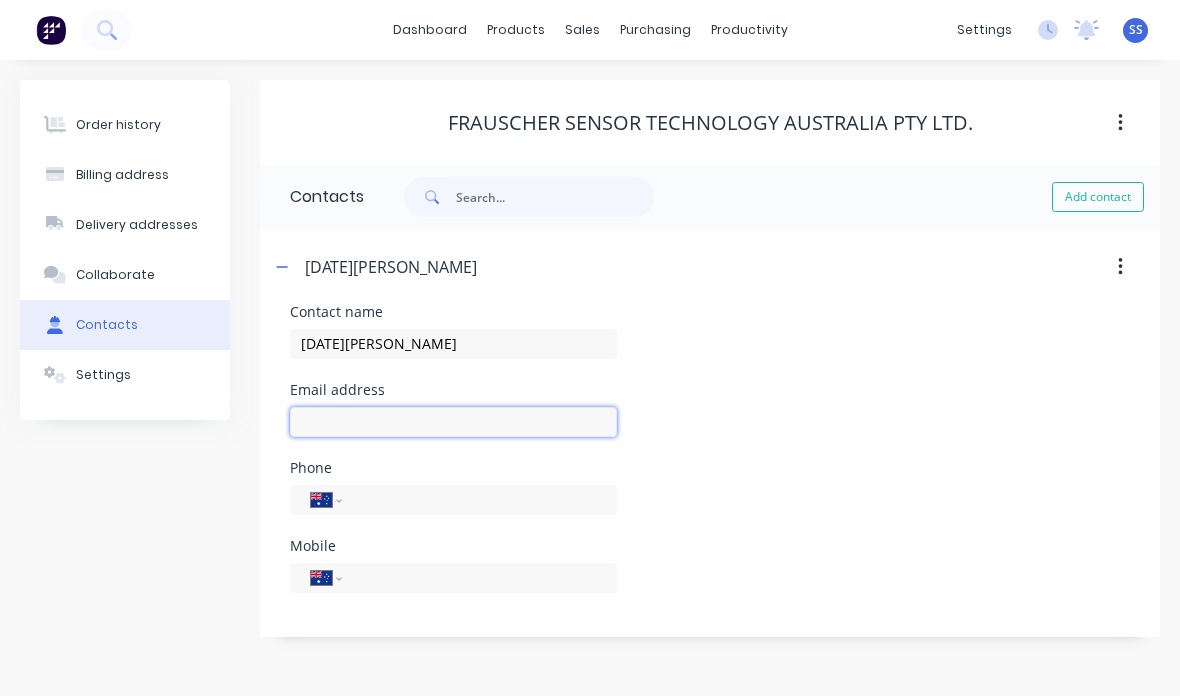 click at bounding box center [453, 422] 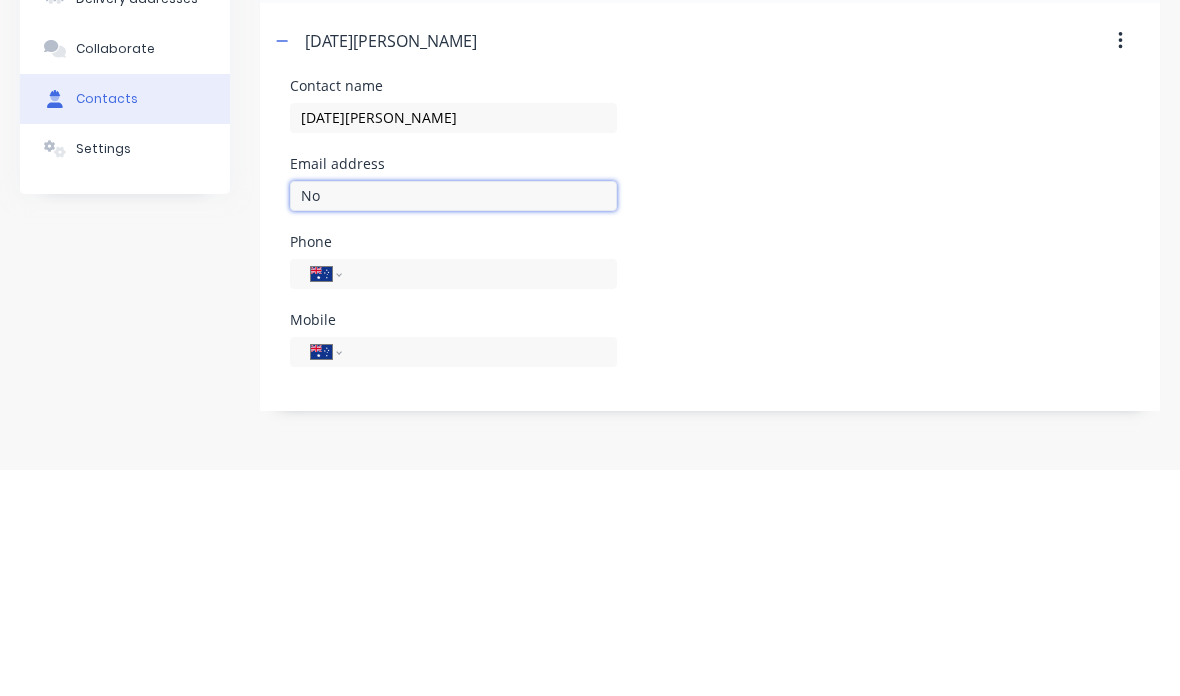 type on "N" 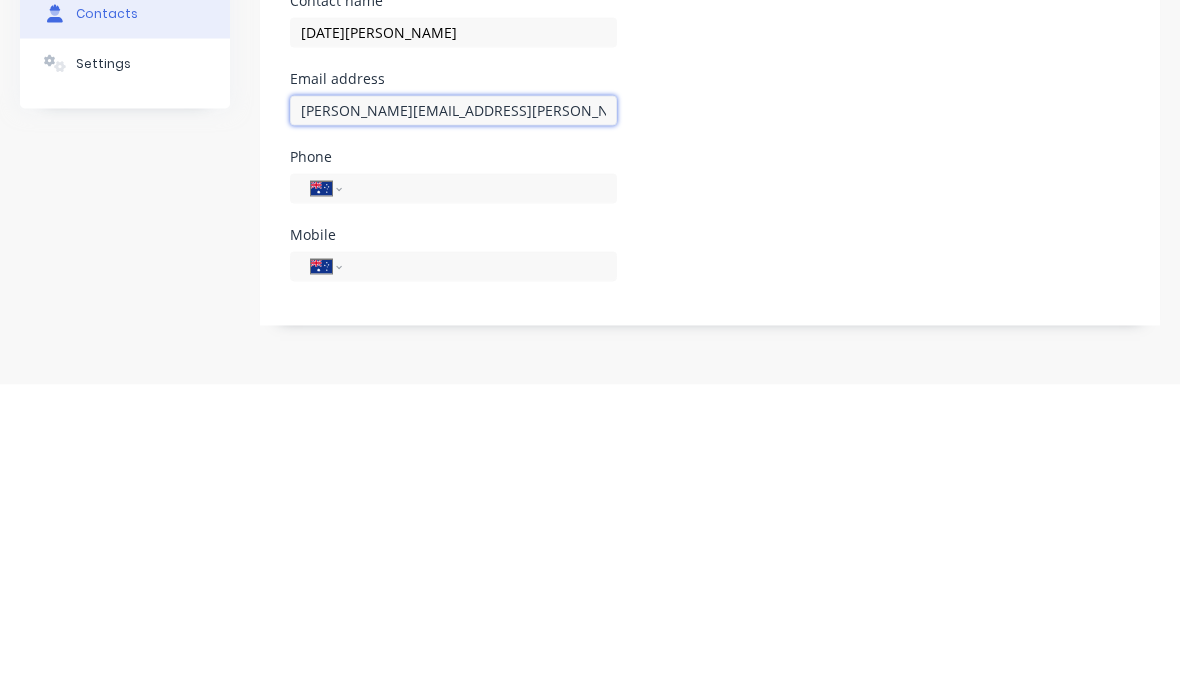type on "[PERSON_NAME][EMAIL_ADDRESS][PERSON_NAME][DOMAIN_NAME]" 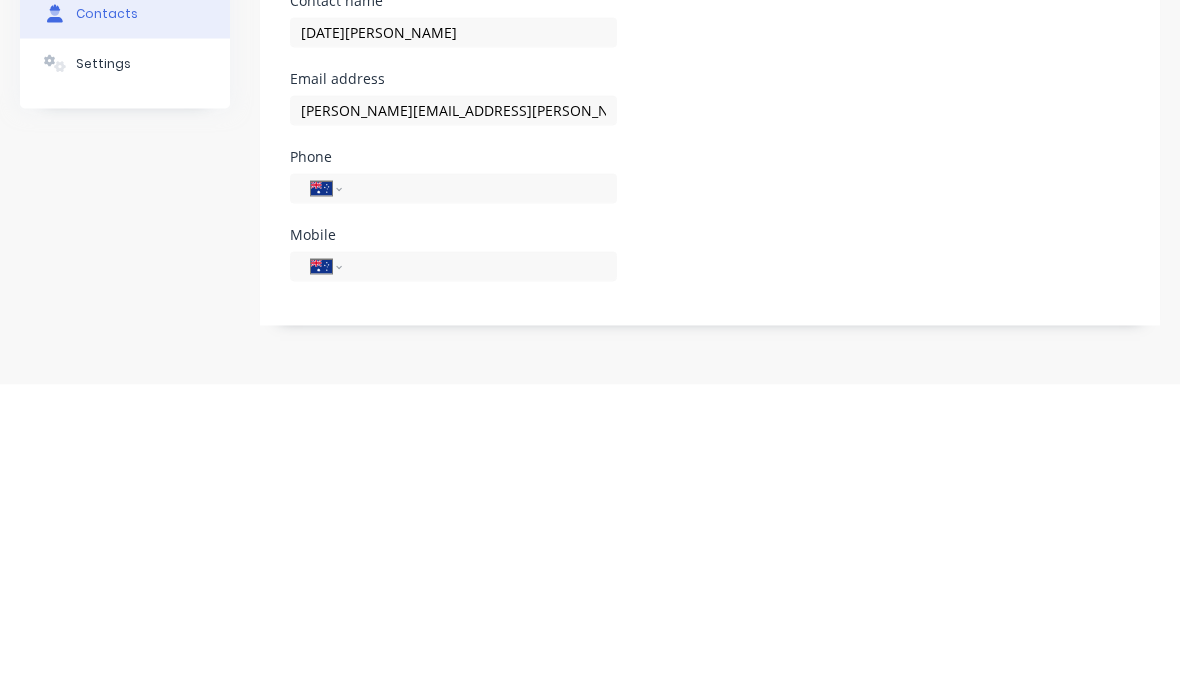 click at bounding box center (476, 577) 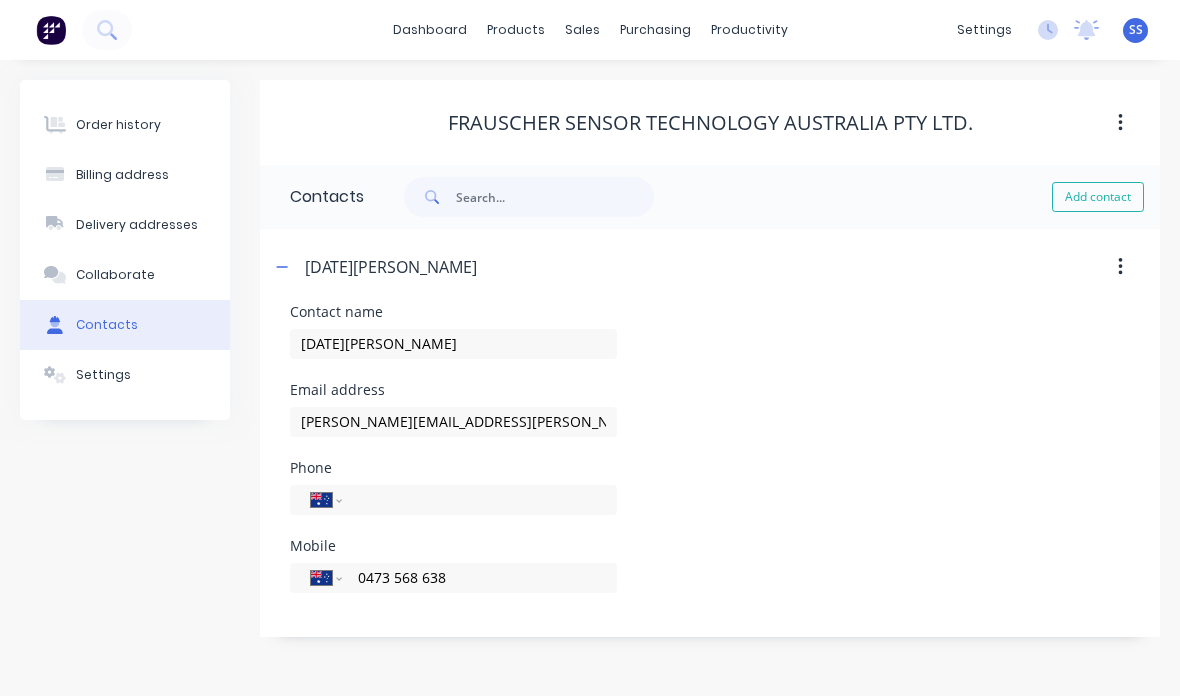 type on "0473 568 638" 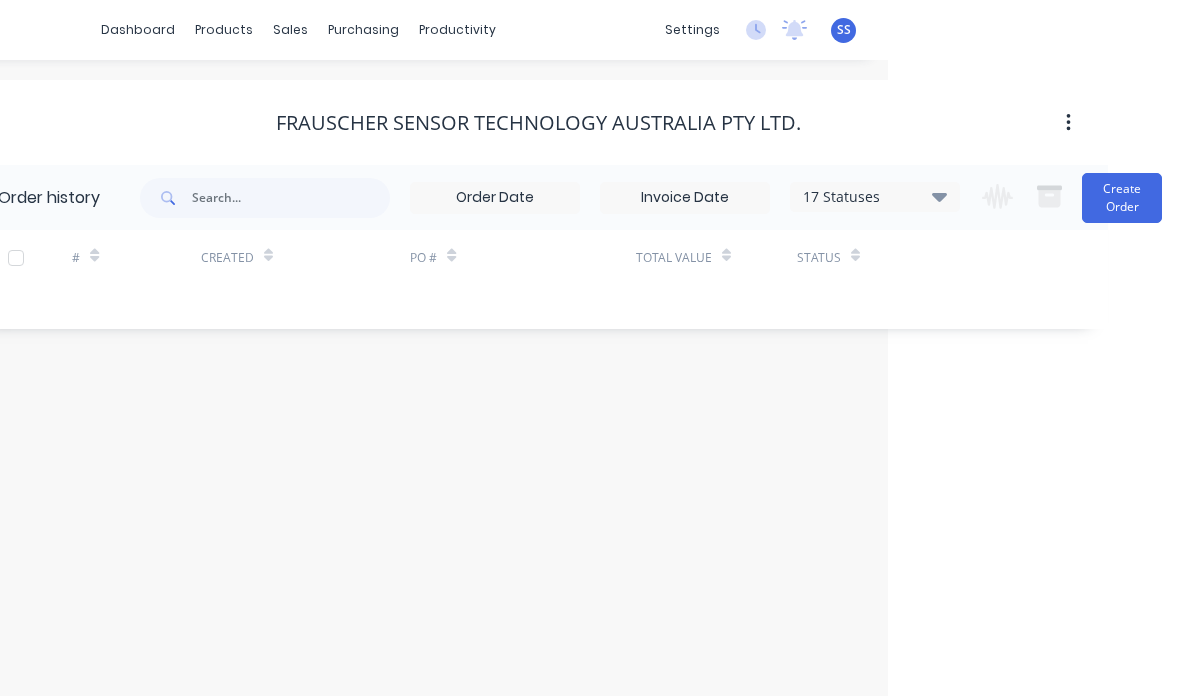 scroll, scrollTop: 80, scrollLeft: 304, axis: both 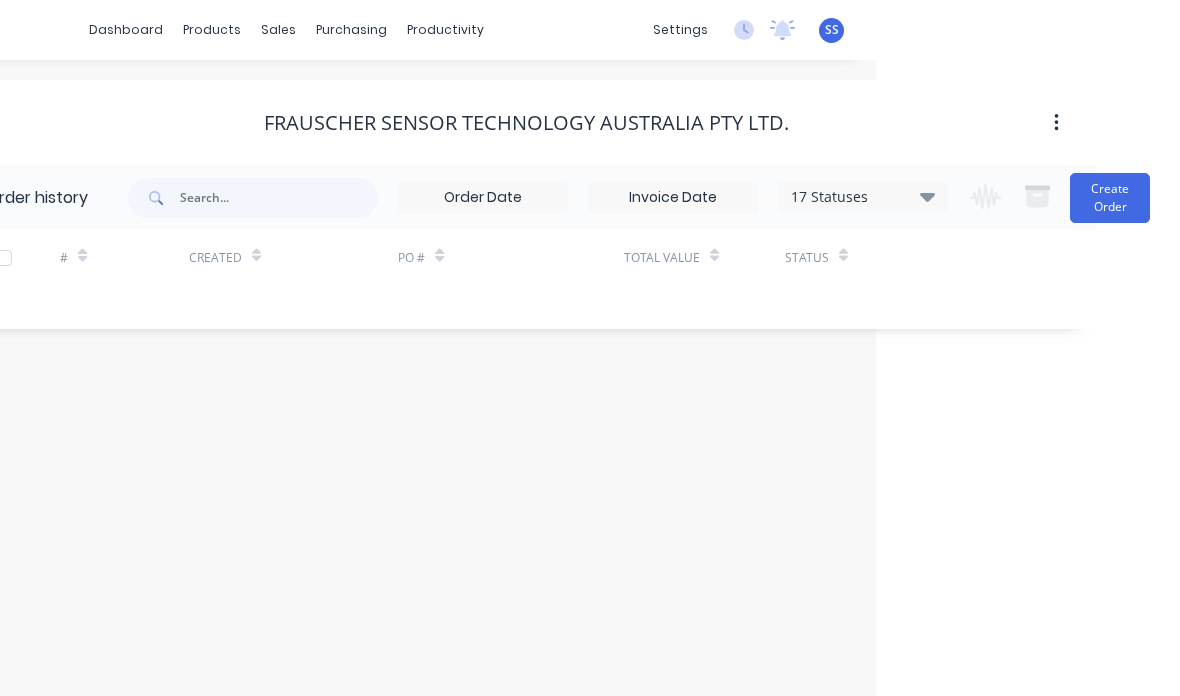 click on "Create Order" at bounding box center [1110, 198] 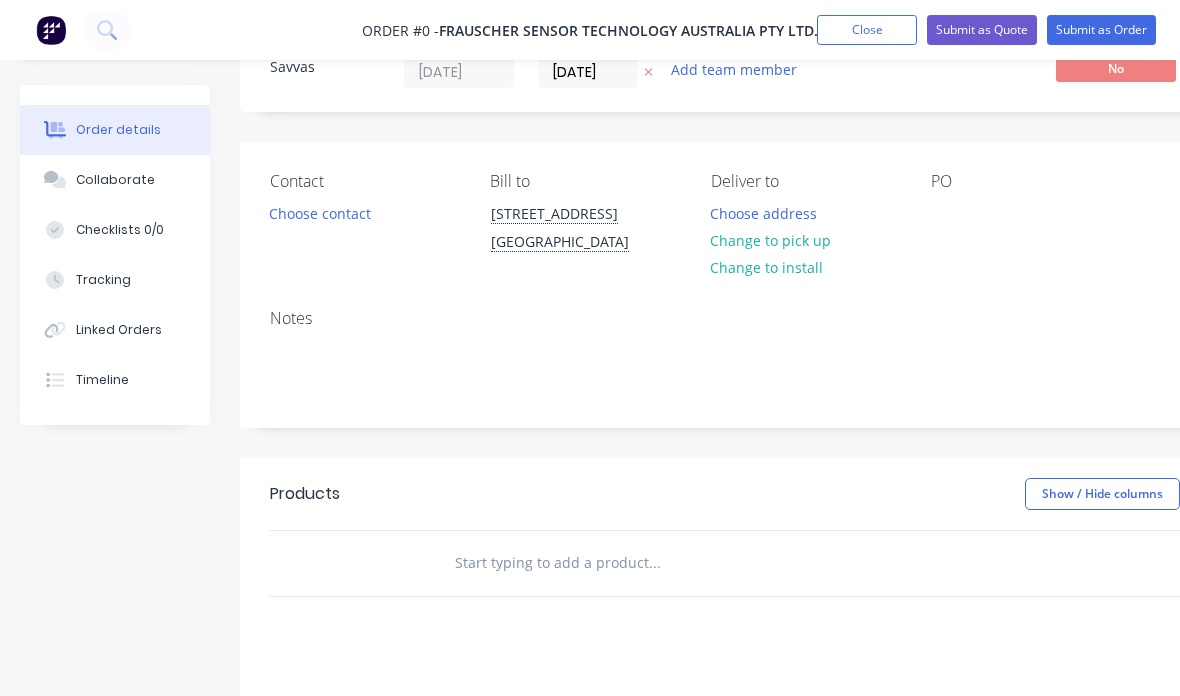 click on "Choose contact" at bounding box center (320, 212) 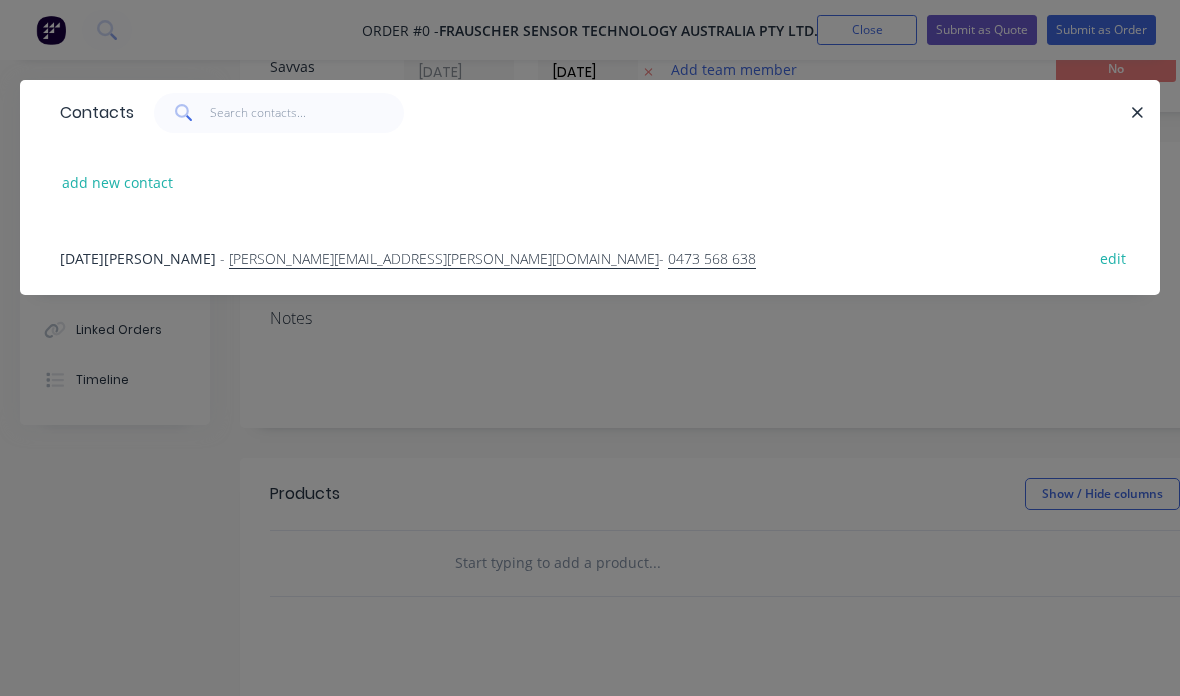 click on "[DATE] Morales -   [DATE][EMAIL_ADDRESS][PERSON_NAME][DOMAIN_NAME]  -   0473 568 638 edit" at bounding box center (590, 257) 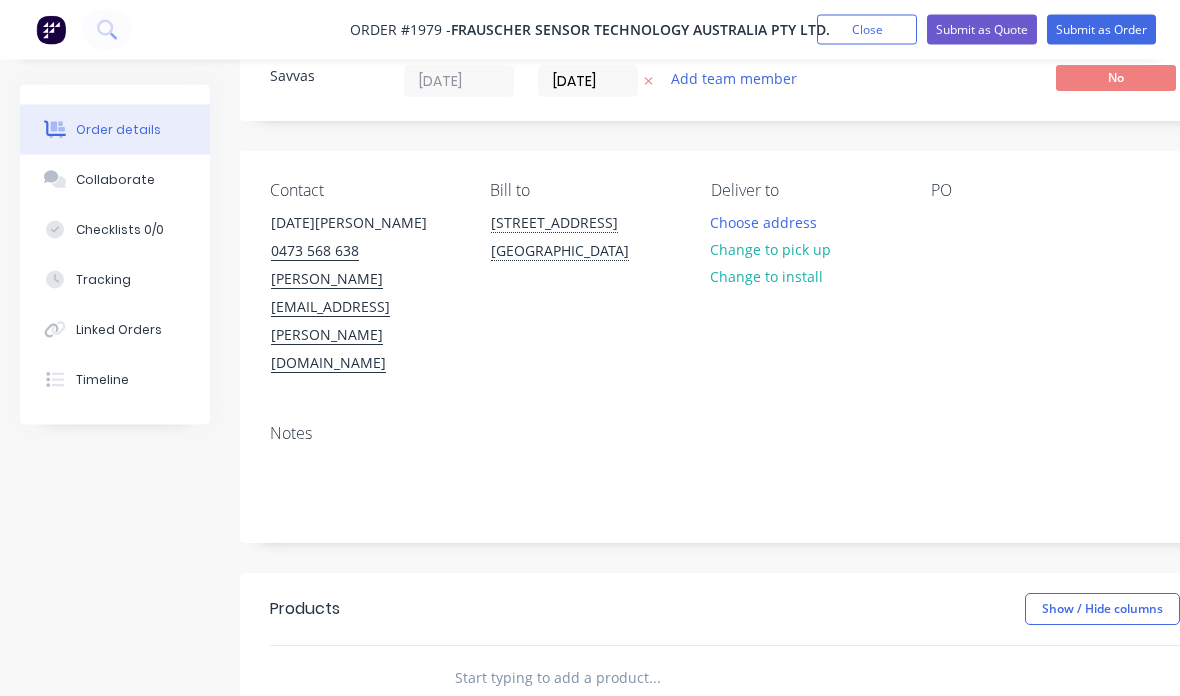 scroll, scrollTop: 31, scrollLeft: 0, axis: vertical 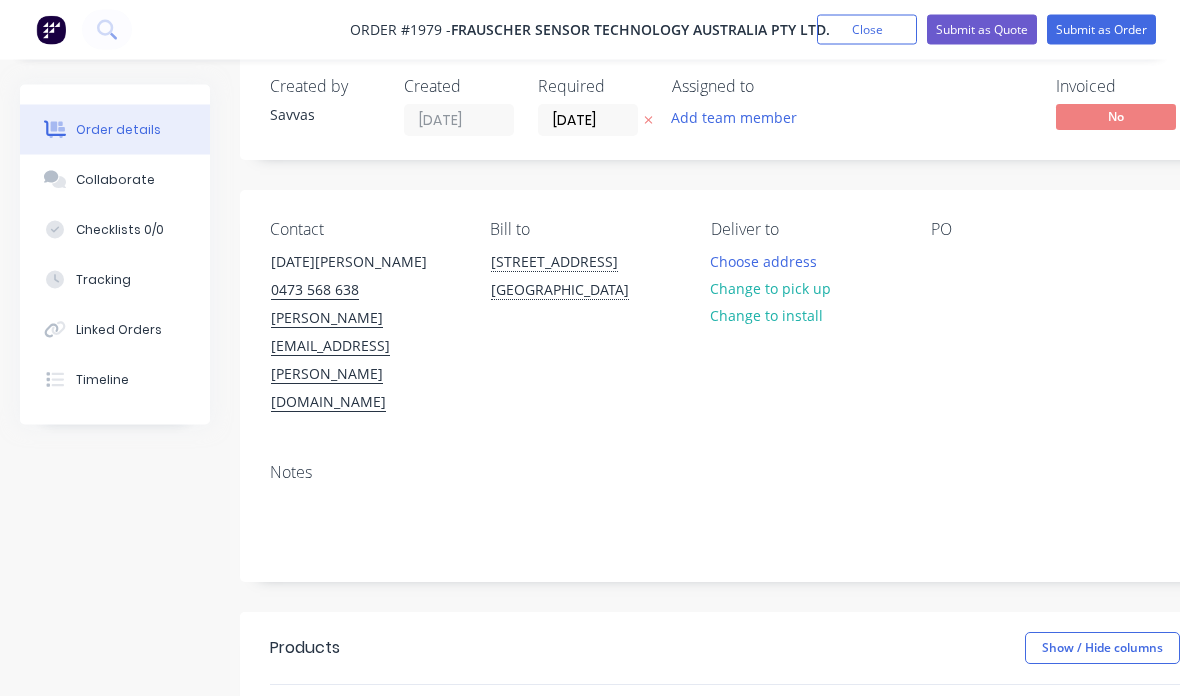 click 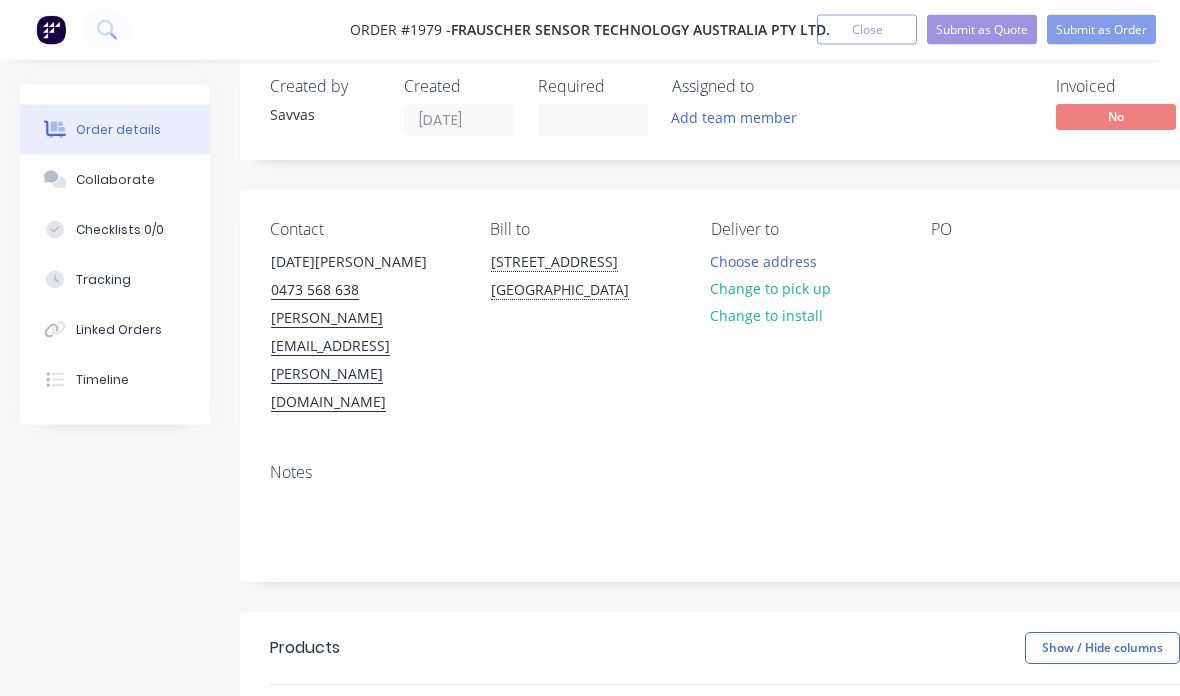 type 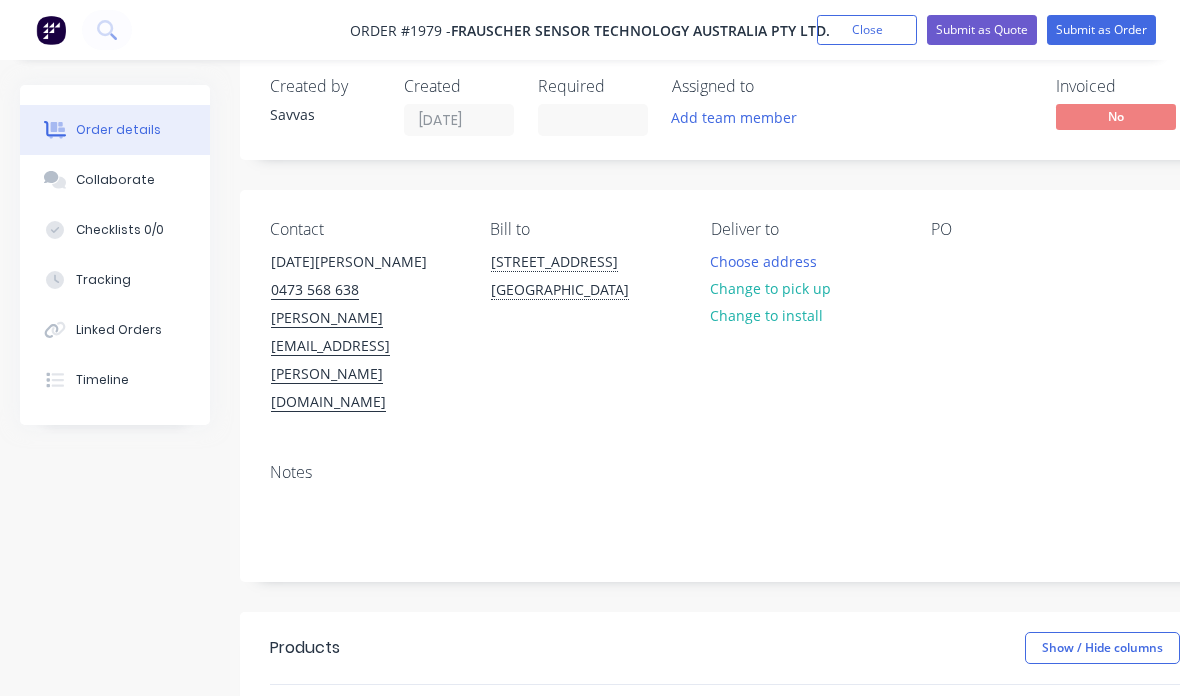 click on "Choose address" at bounding box center [764, 260] 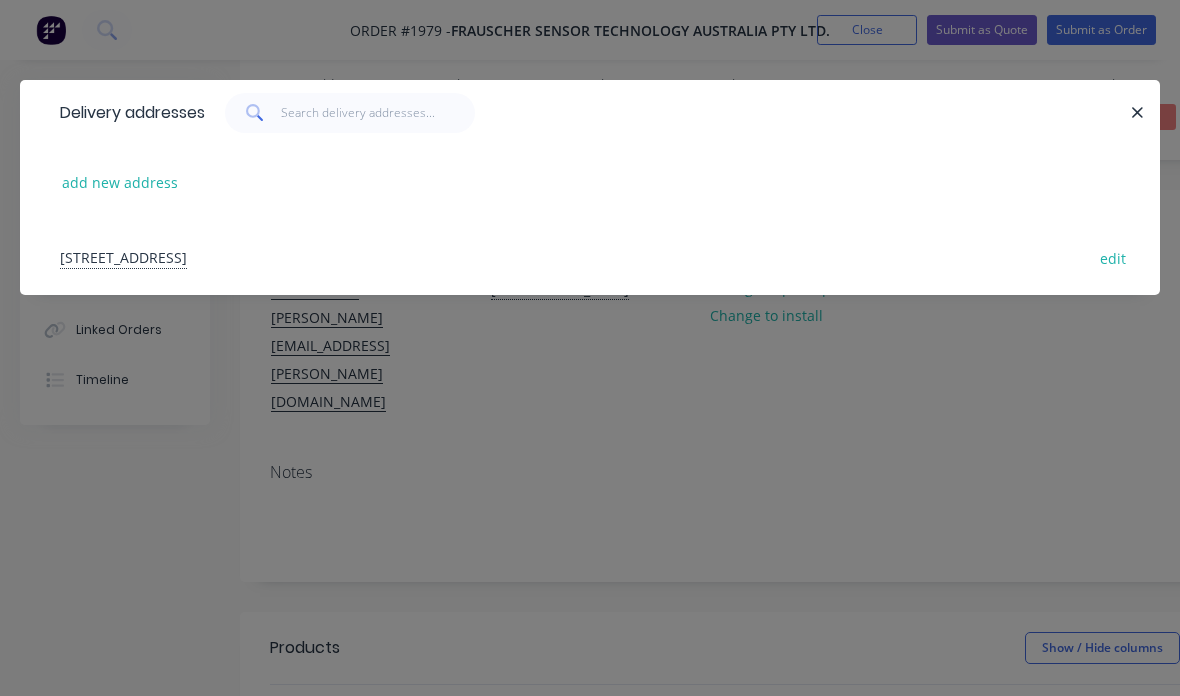 click on "[STREET_ADDRESS] edit" at bounding box center [590, 257] 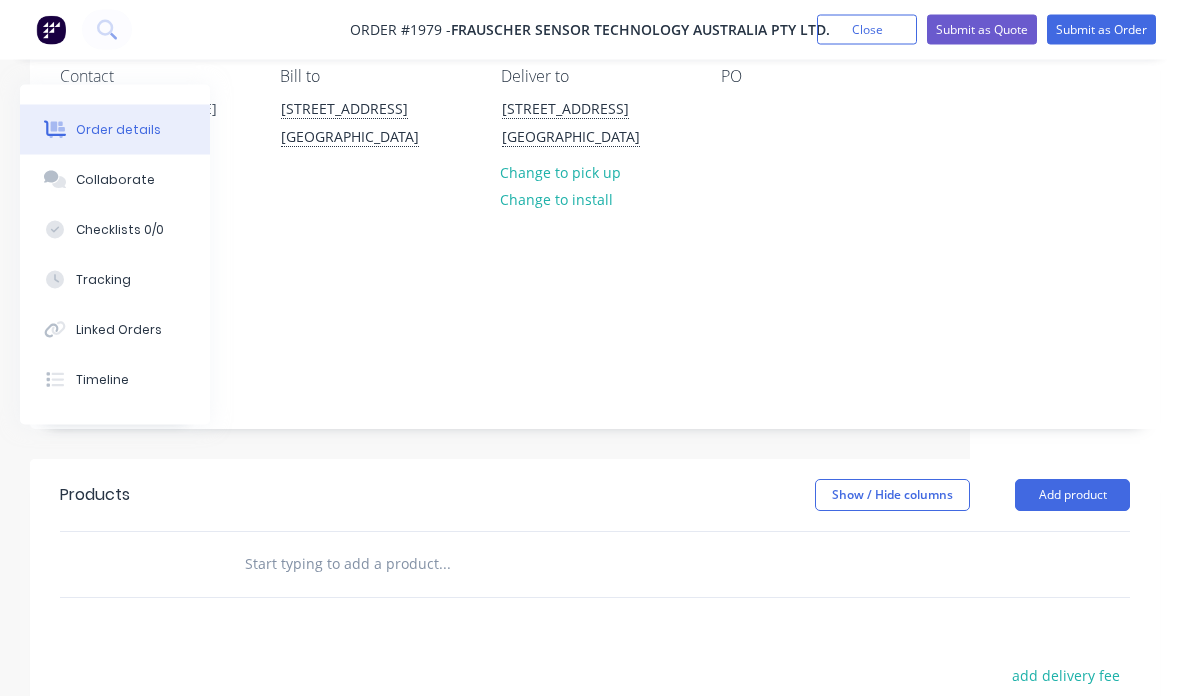 scroll, scrollTop: 185, scrollLeft: 210, axis: both 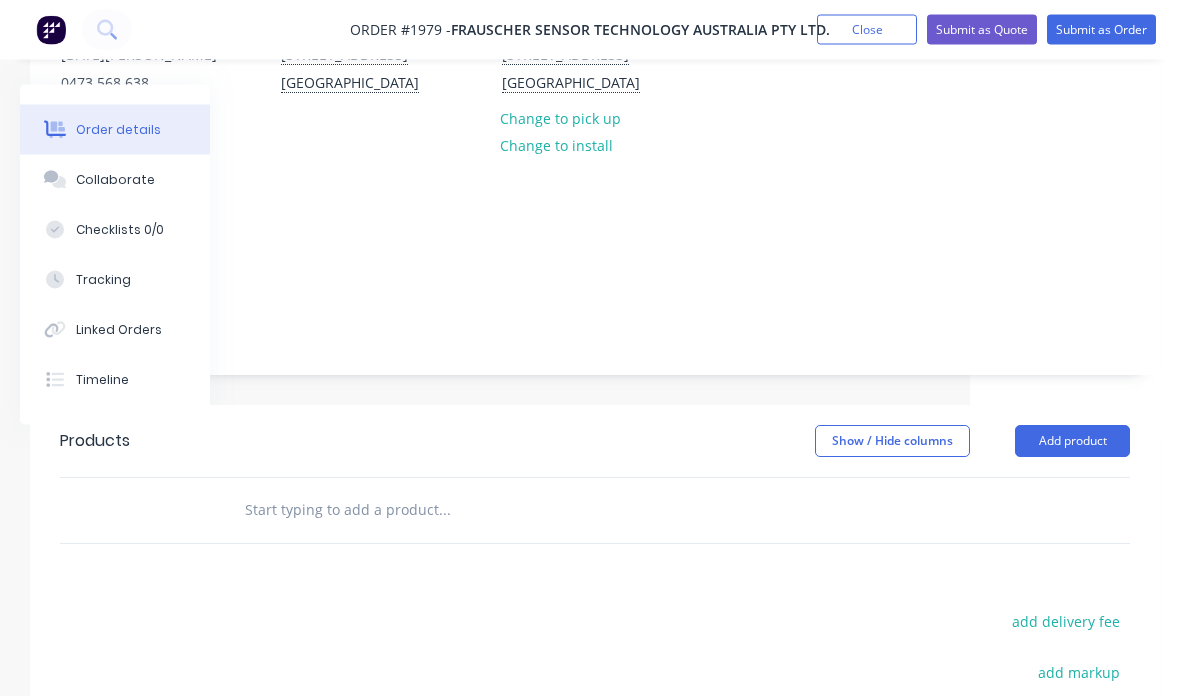 click on "Add product" at bounding box center [1072, 442] 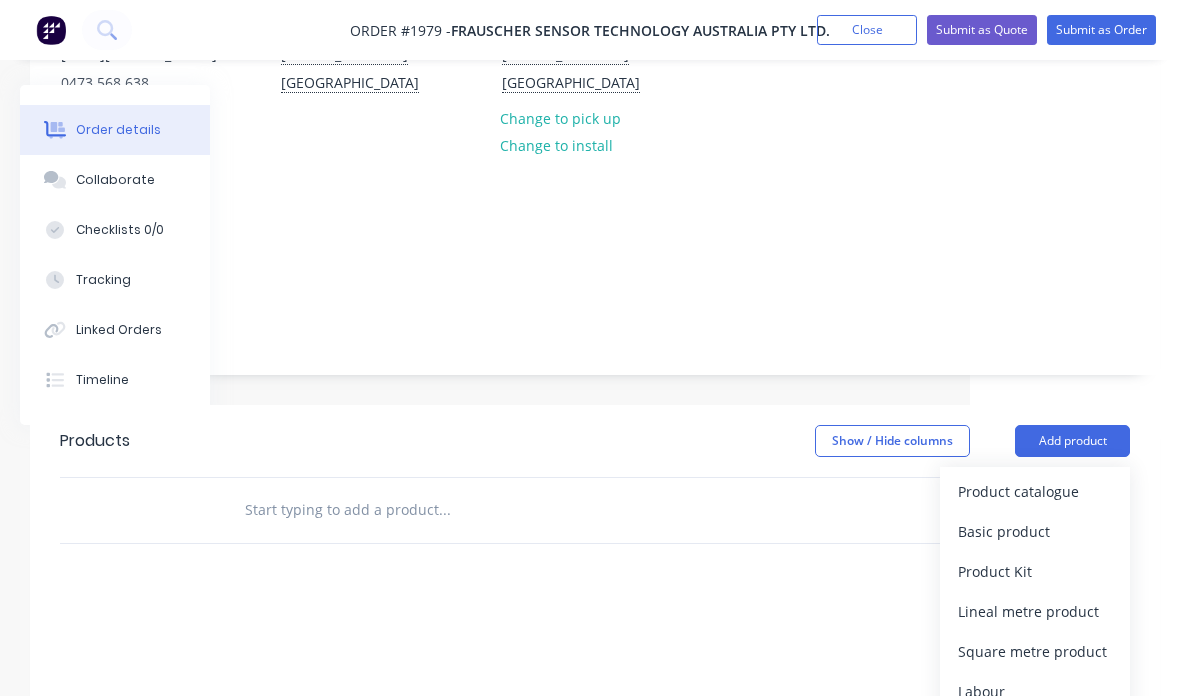 click on "Basic product" at bounding box center [1035, 531] 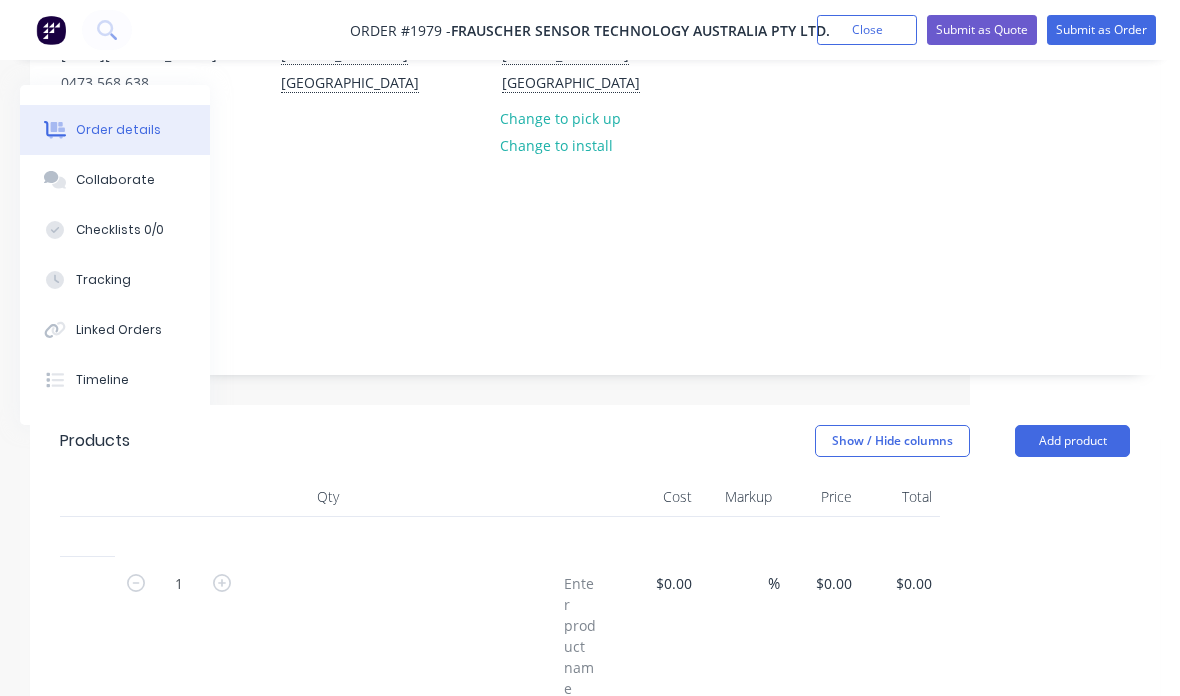 click on "Add product" at bounding box center (1072, 441) 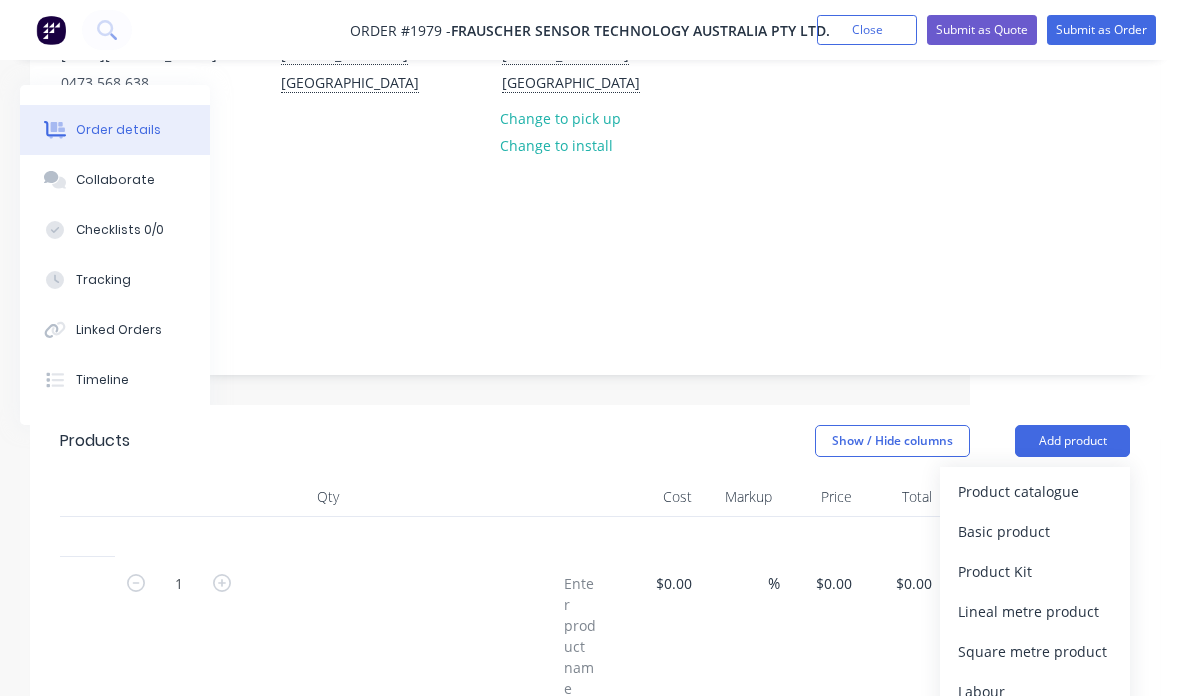 click on "Basic product" at bounding box center [1035, 531] 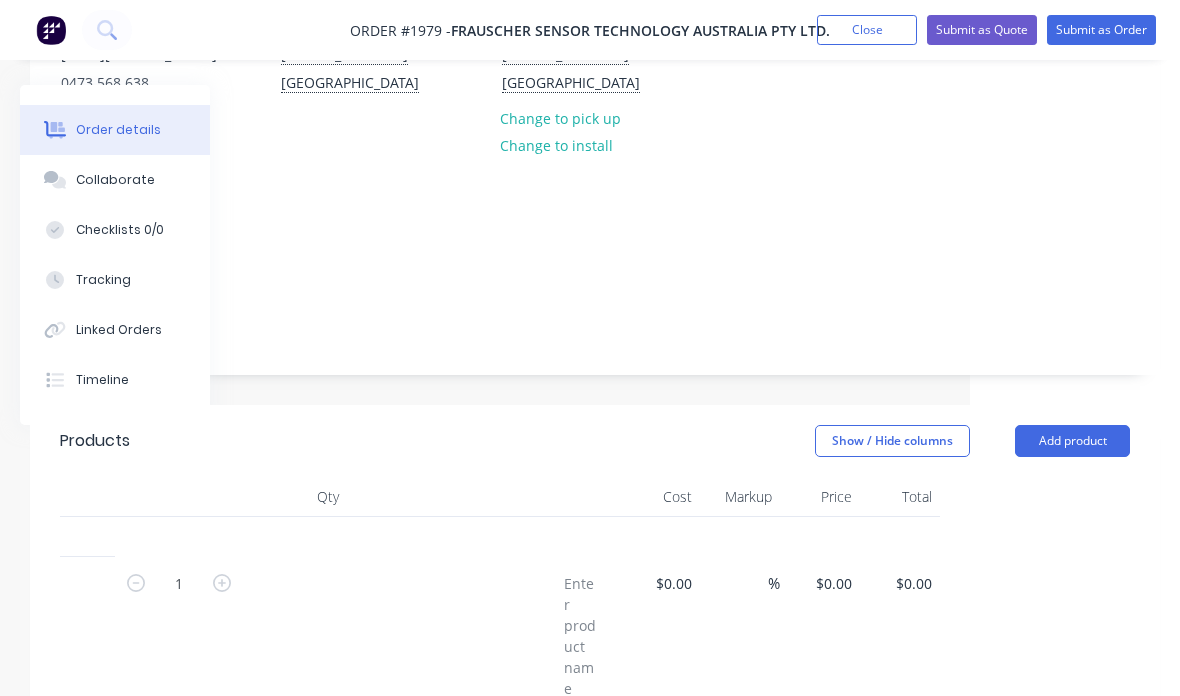click on "Add product" at bounding box center [1072, 441] 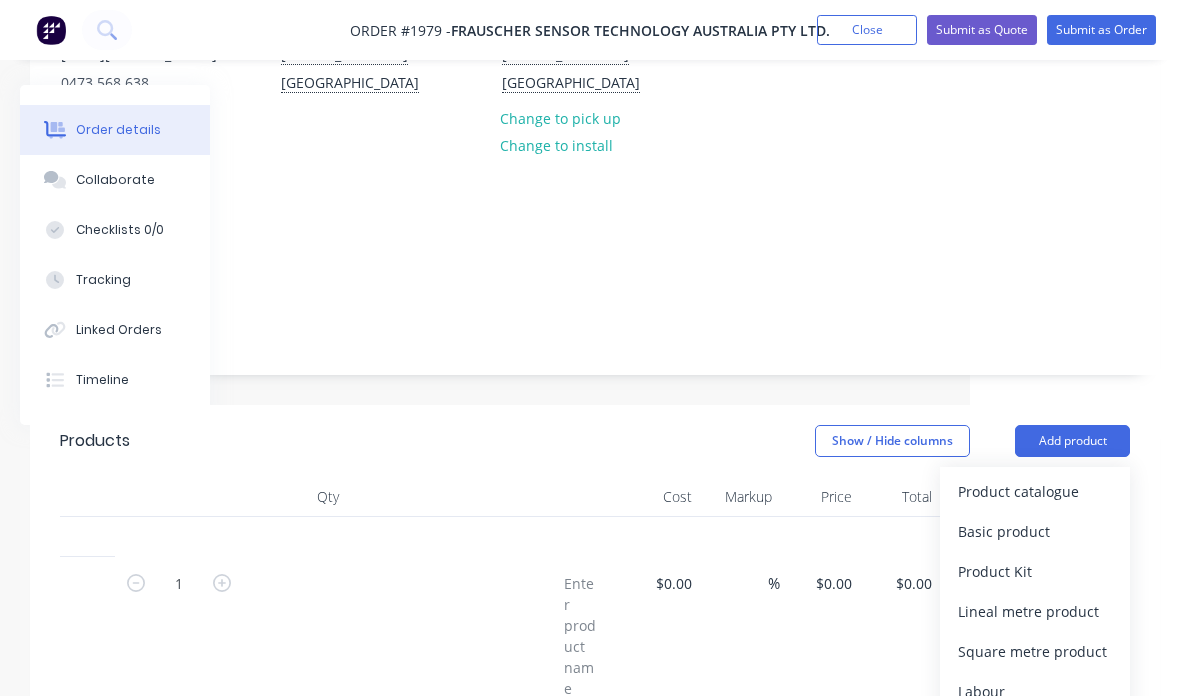 click on "Basic product" at bounding box center (1035, 531) 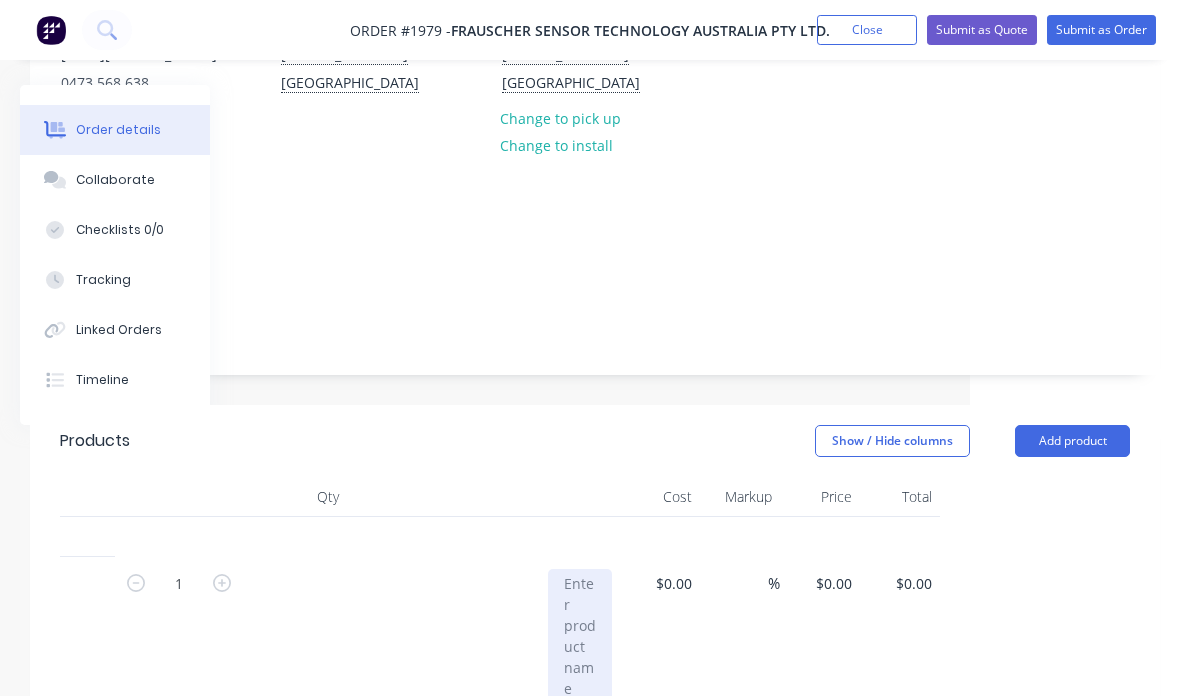 click at bounding box center [580, 636] 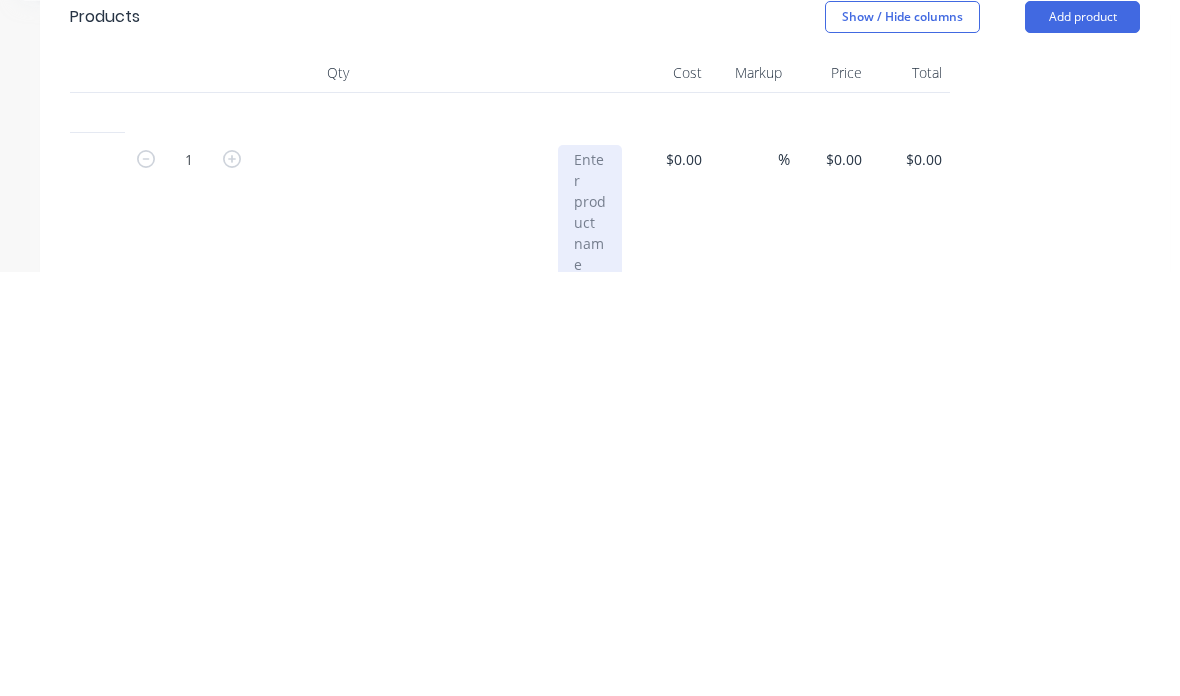 type 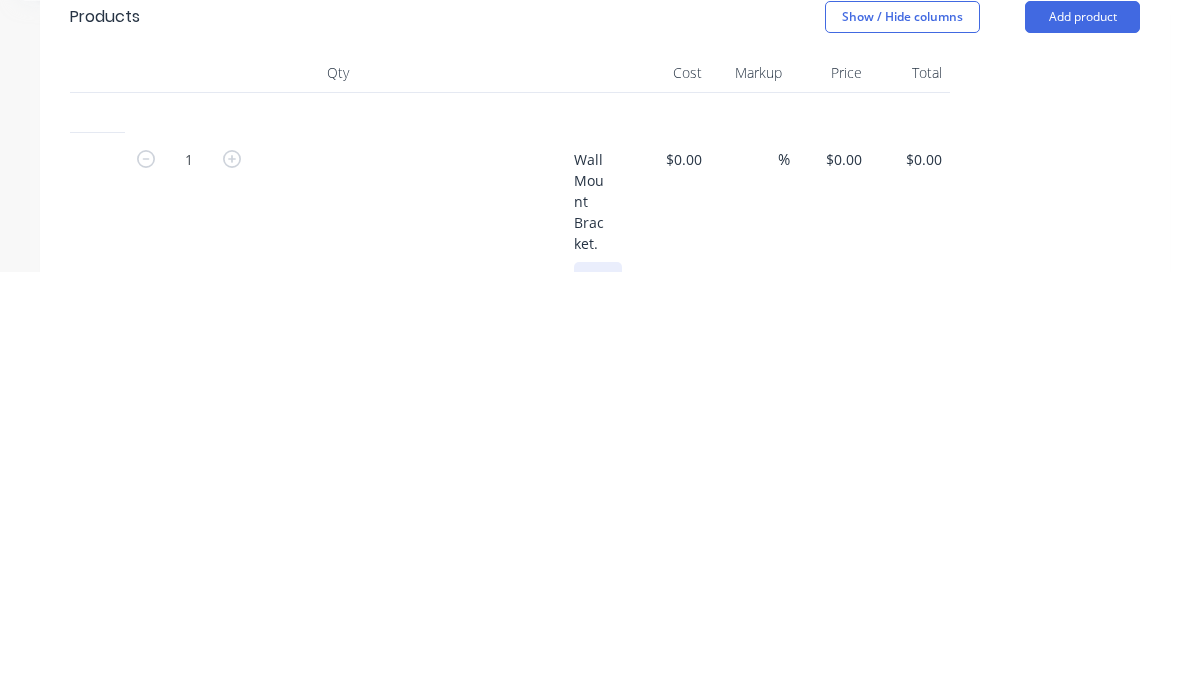 click at bounding box center [598, 838] 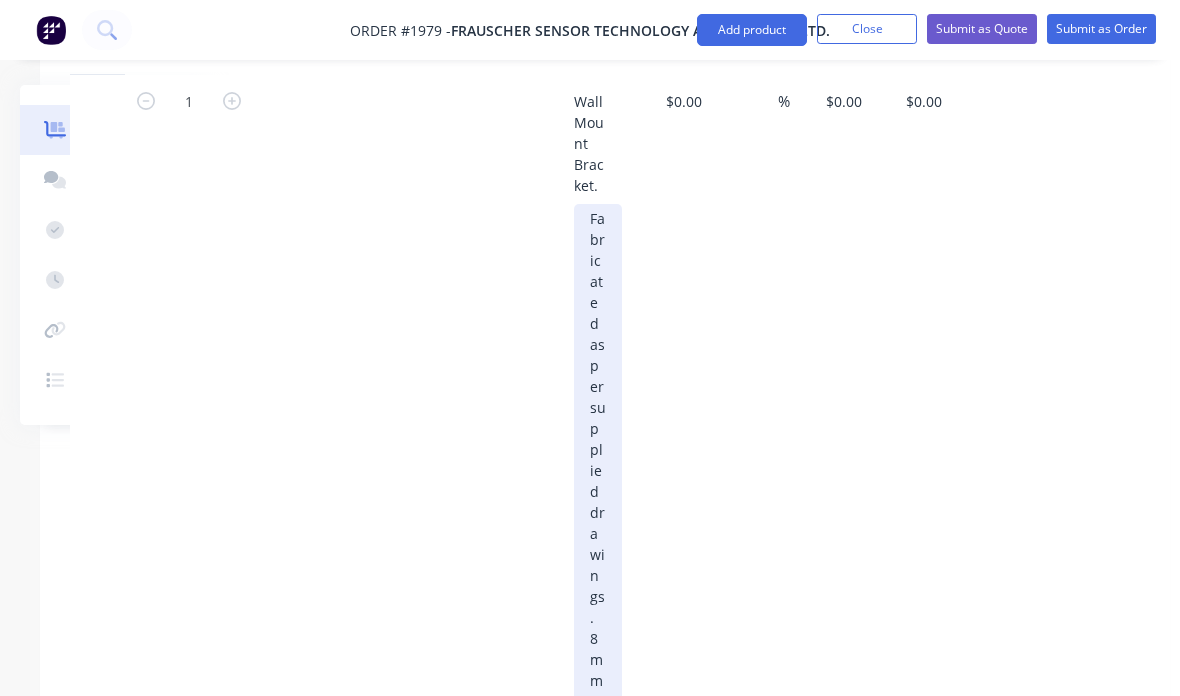 scroll, scrollTop: 581, scrollLeft: 200, axis: both 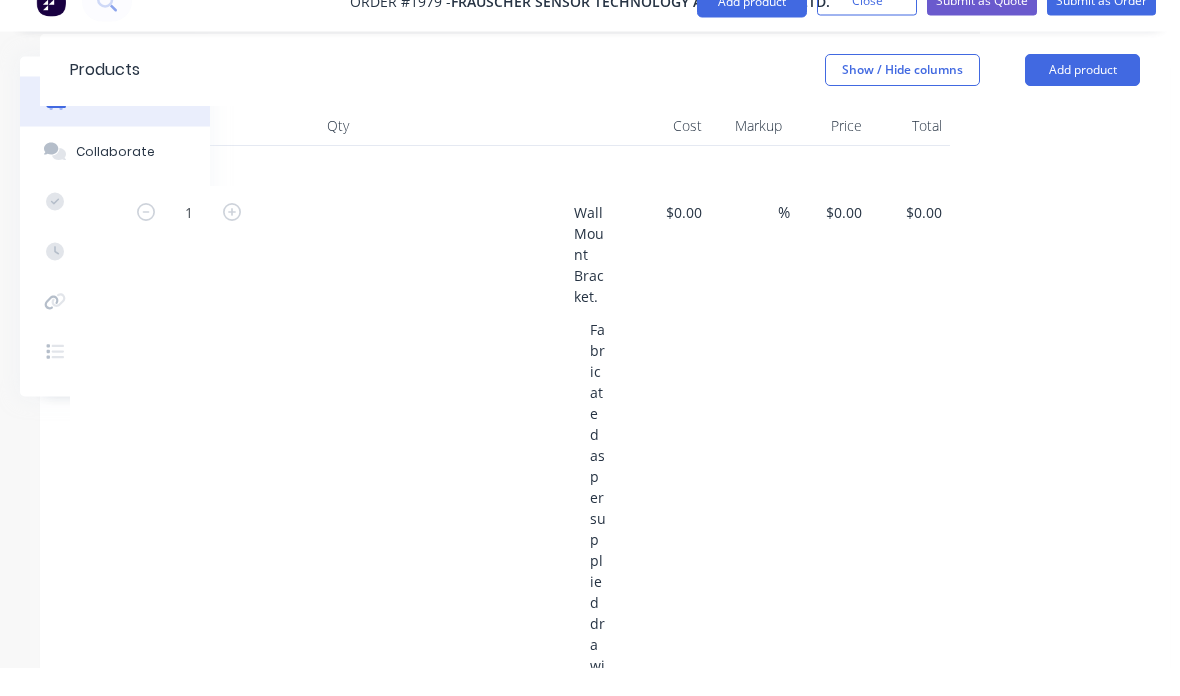 click on "$0.00" at bounding box center (847, 241) 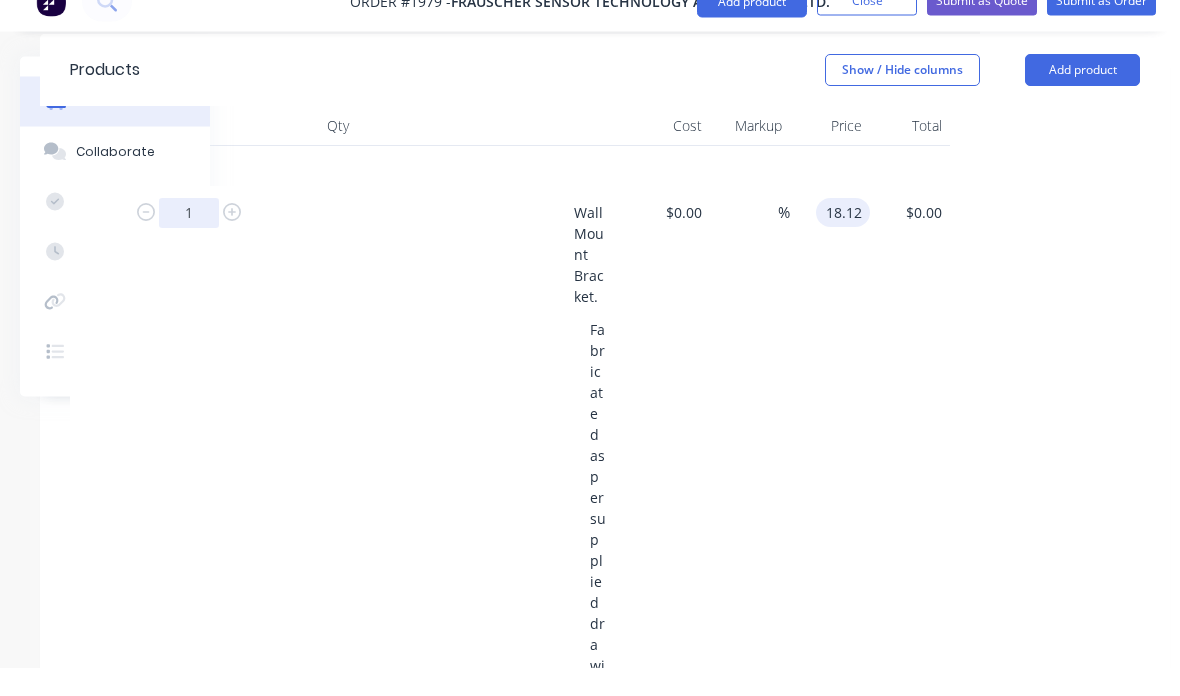 click on "1" at bounding box center (189, 242) 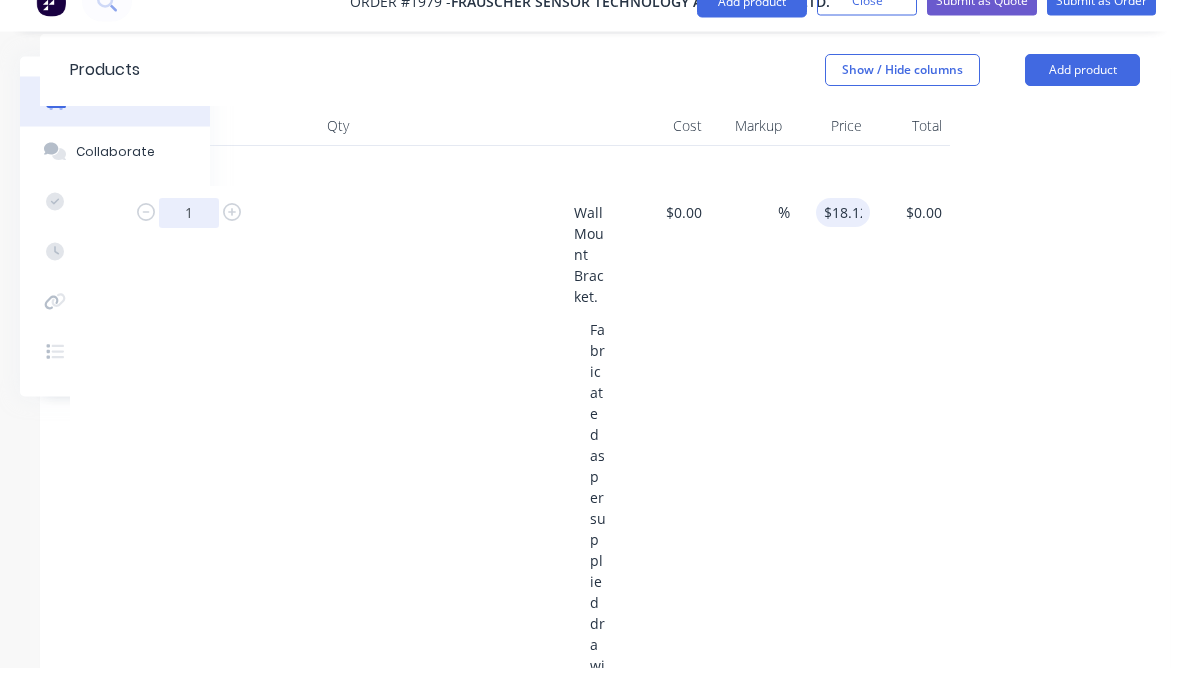 type on "$18.12" 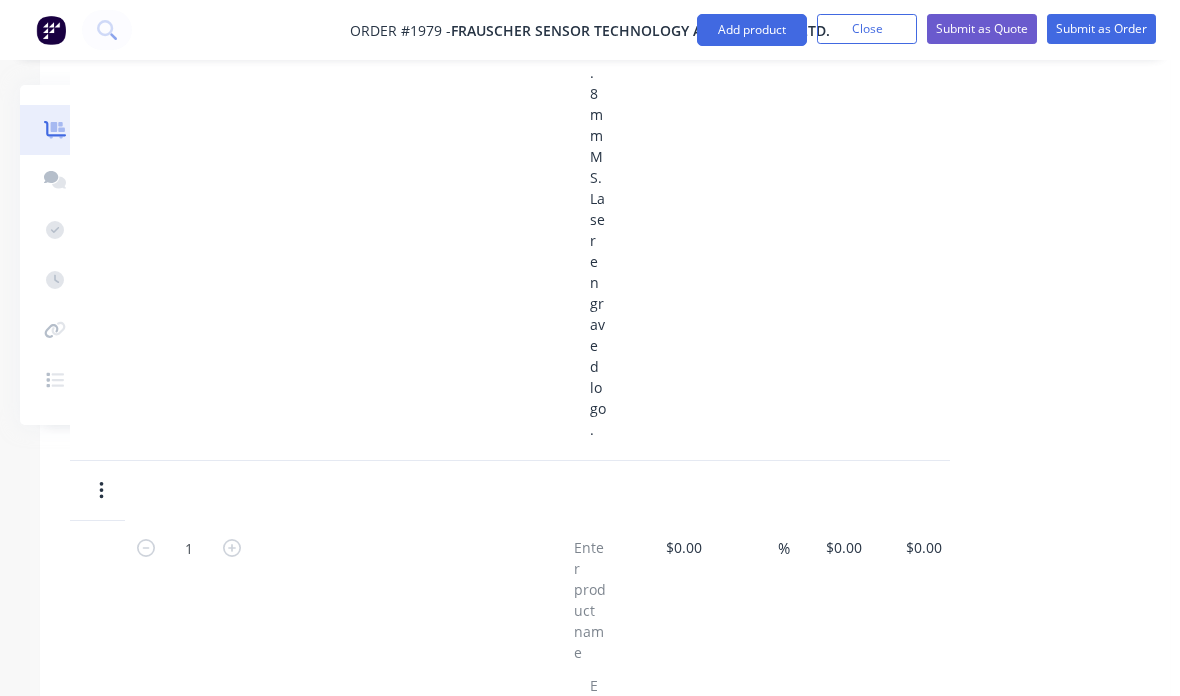 scroll, scrollTop: 1324, scrollLeft: 200, axis: both 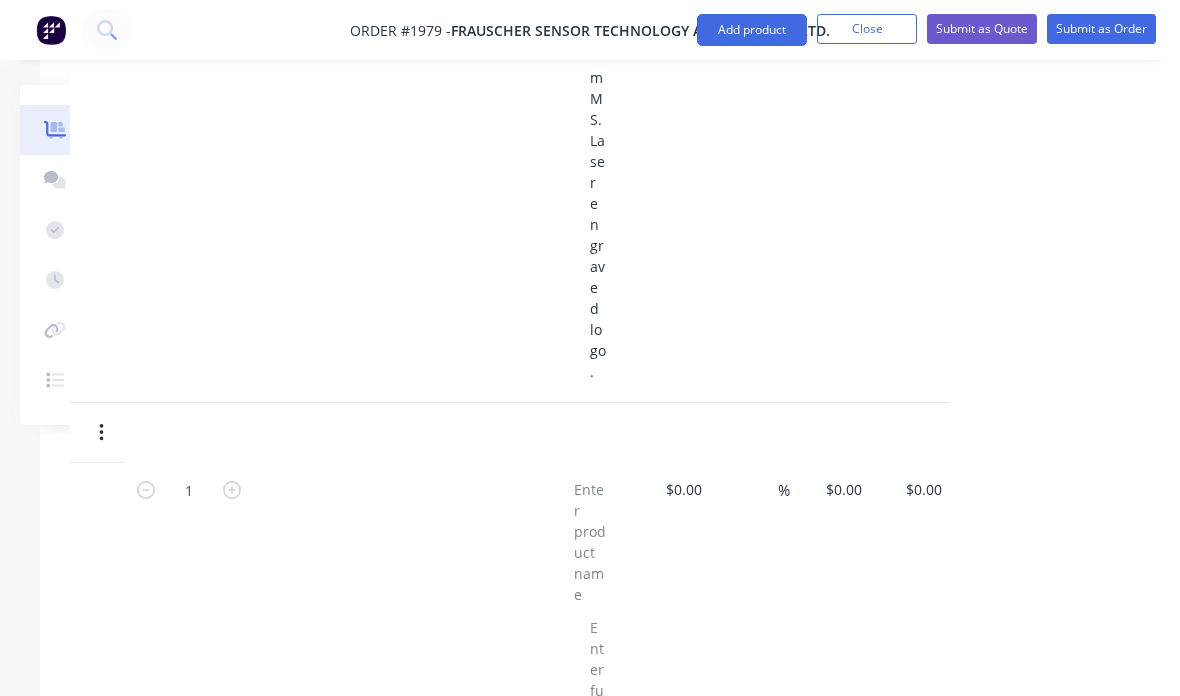 type on "300" 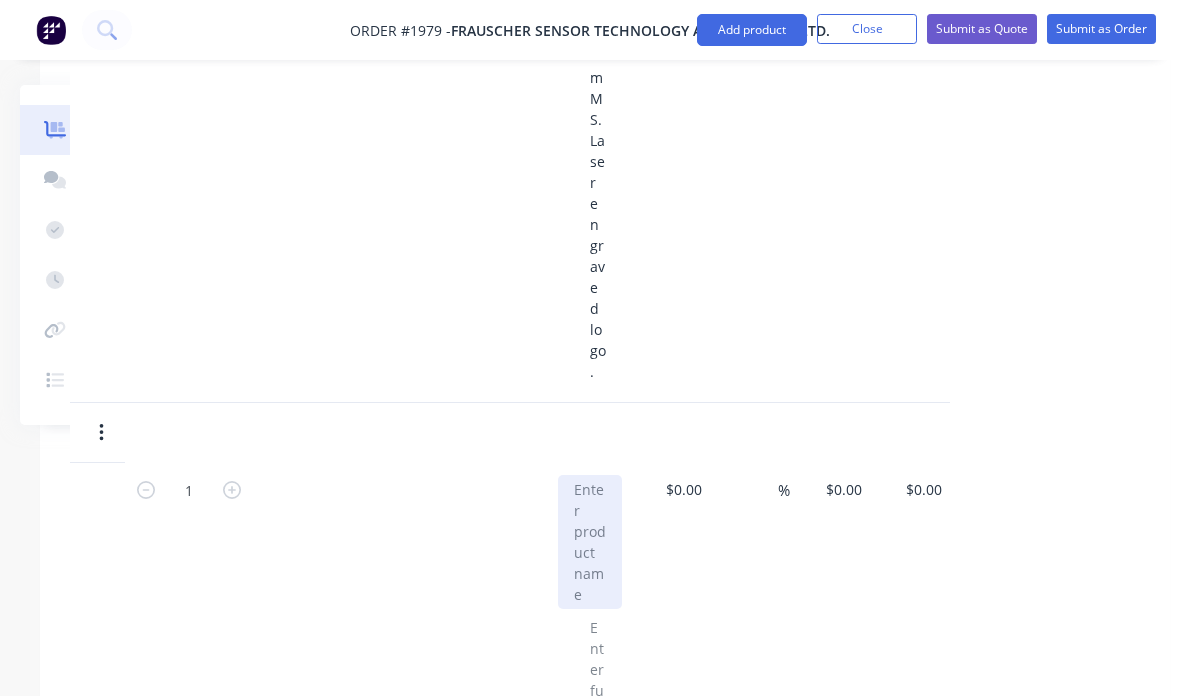 click at bounding box center [590, 542] 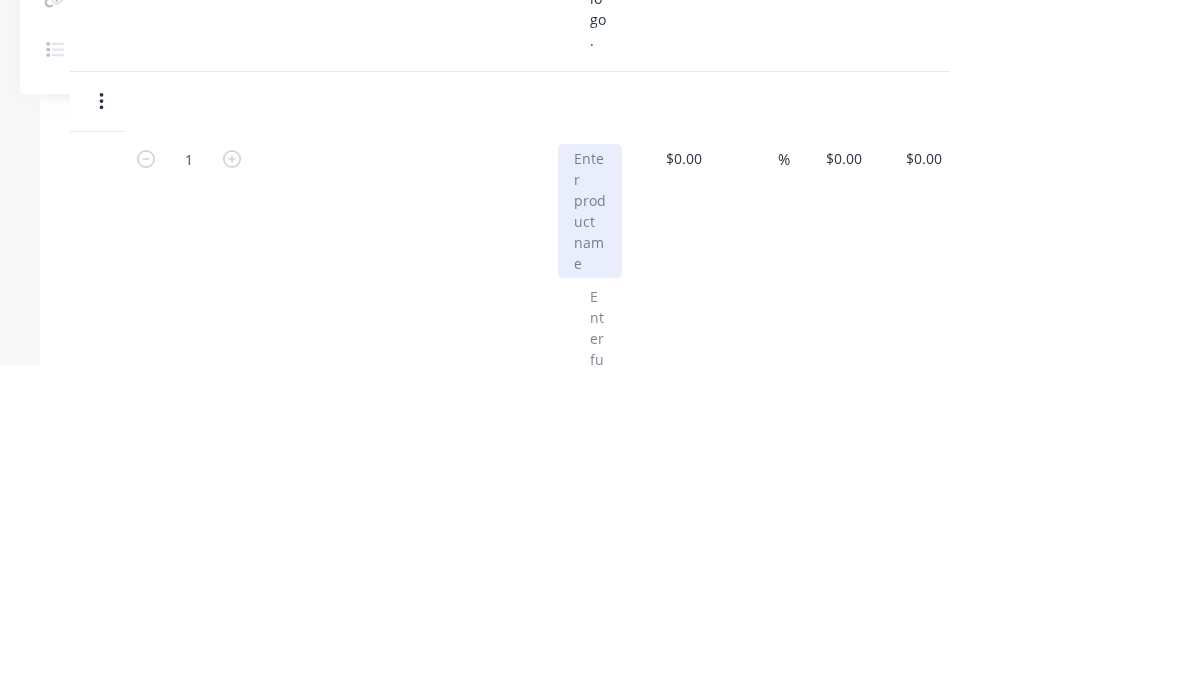 type 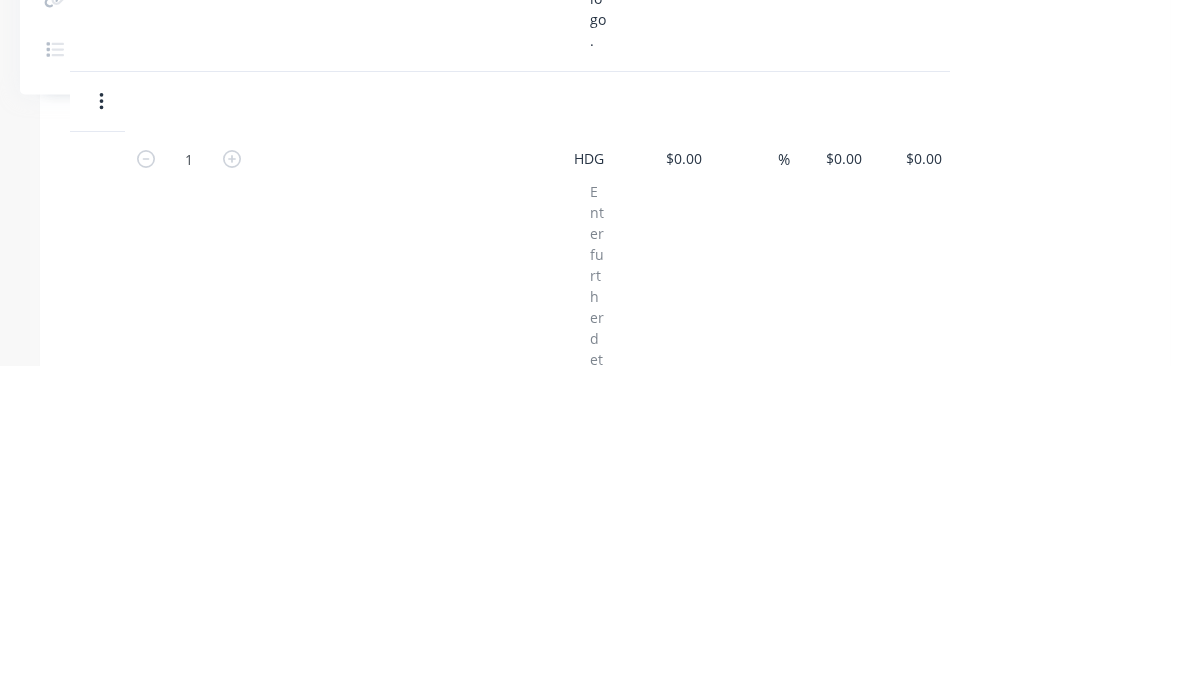 click on "$0.00" at bounding box center (847, 489) 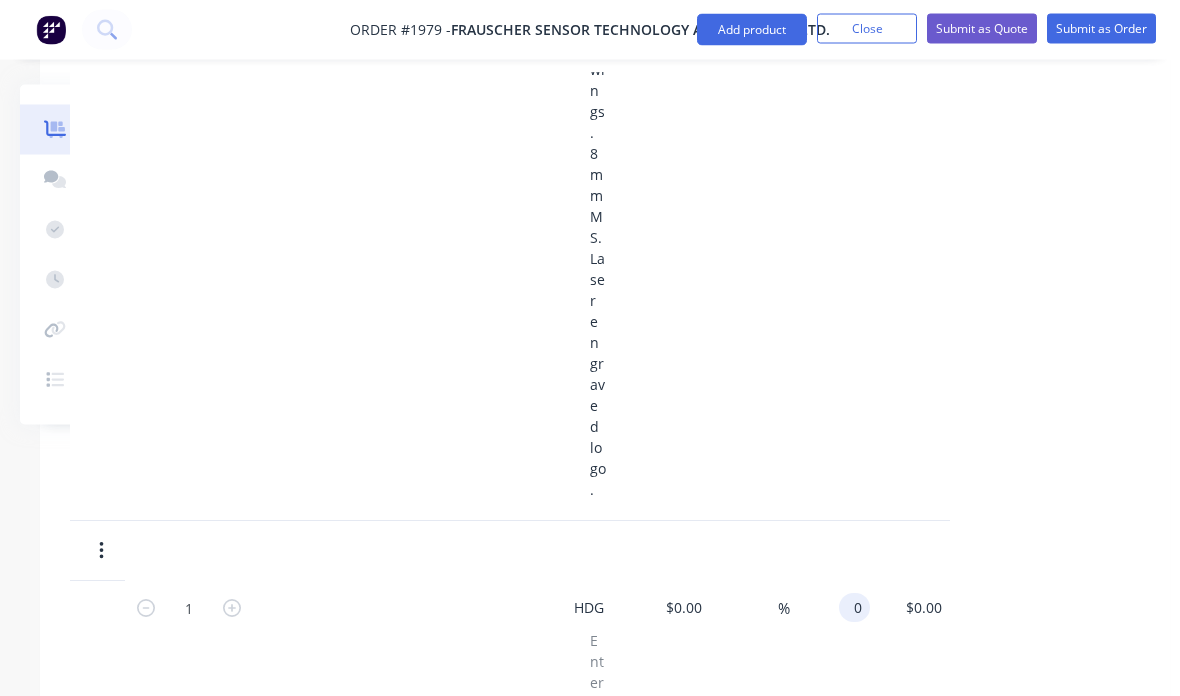 click at bounding box center (101, 552) 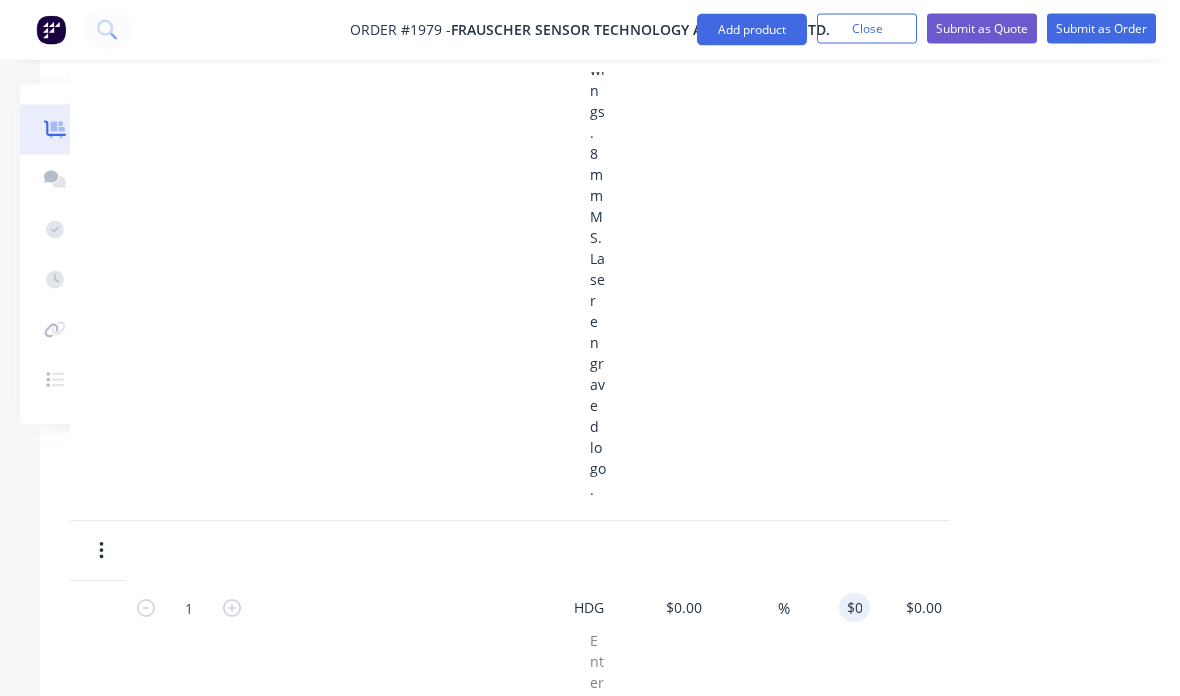 scroll, scrollTop: 1206, scrollLeft: 200, axis: both 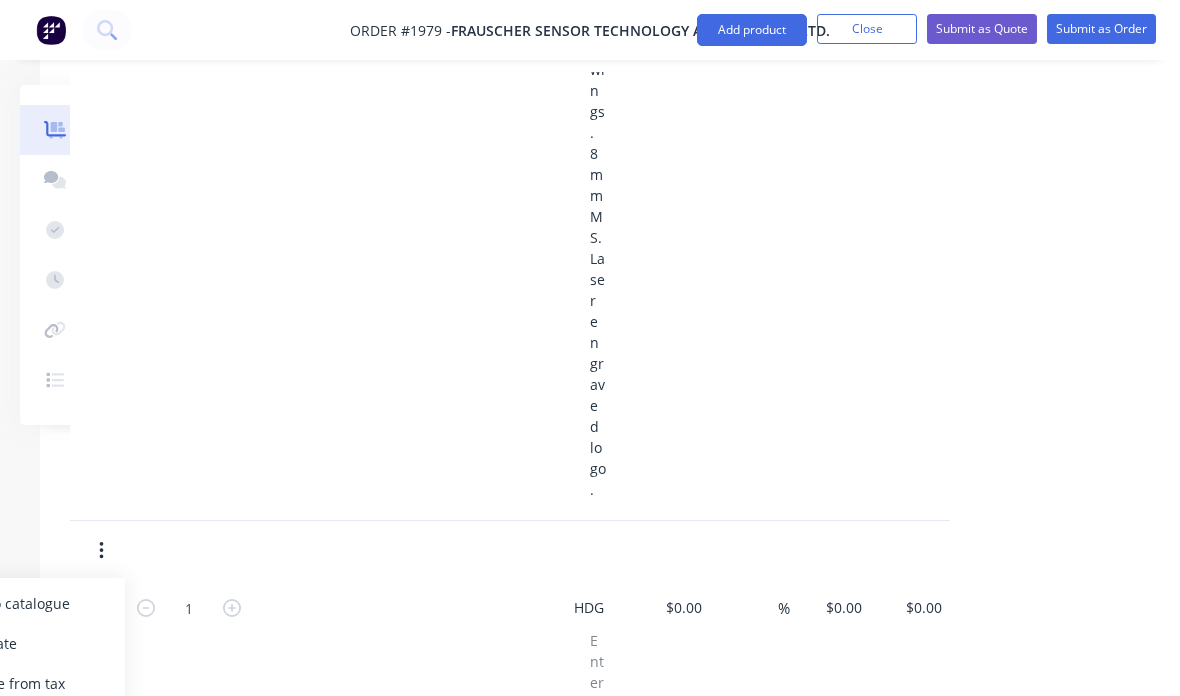 click on "Duplicate" at bounding box center (30, 643) 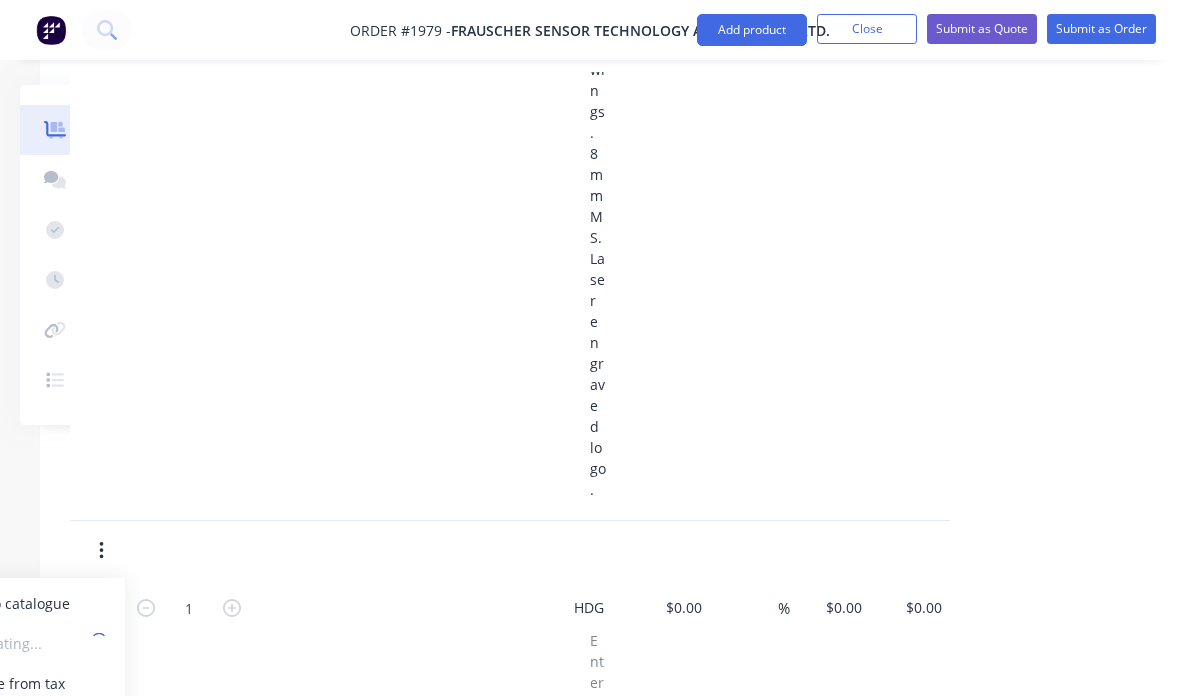type on "$18.12" 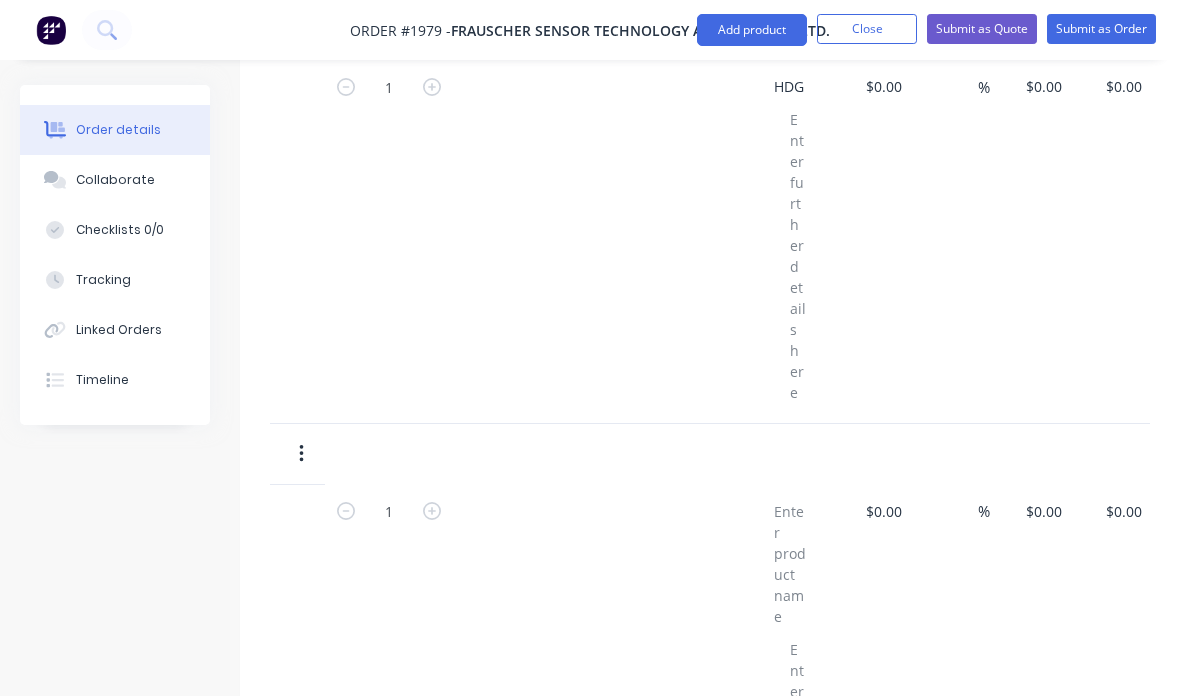 scroll, scrollTop: 1801, scrollLeft: 0, axis: vertical 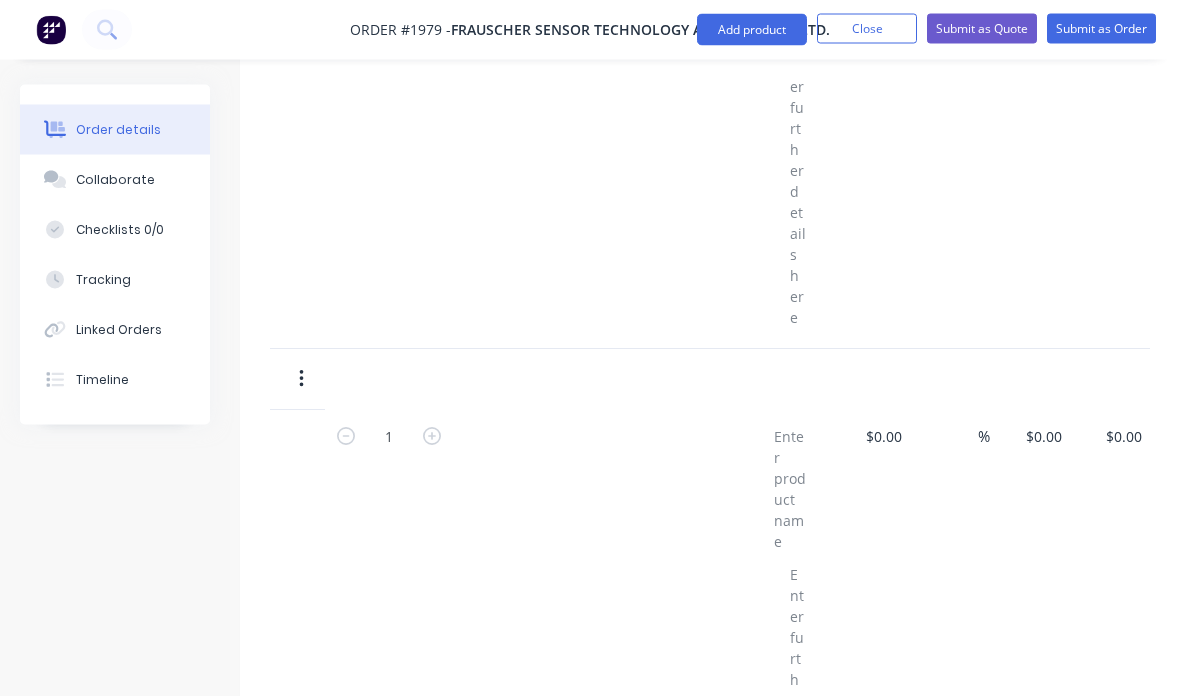 click on "$0.00 $0.00" at bounding box center (1030, 645) 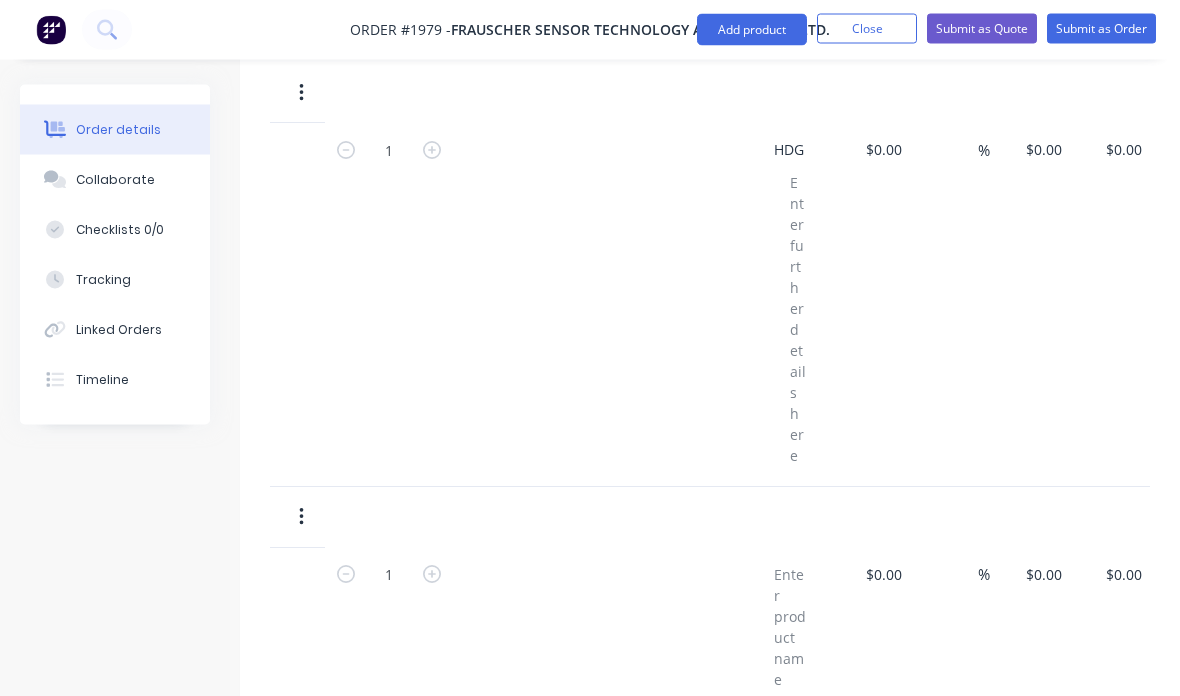 click 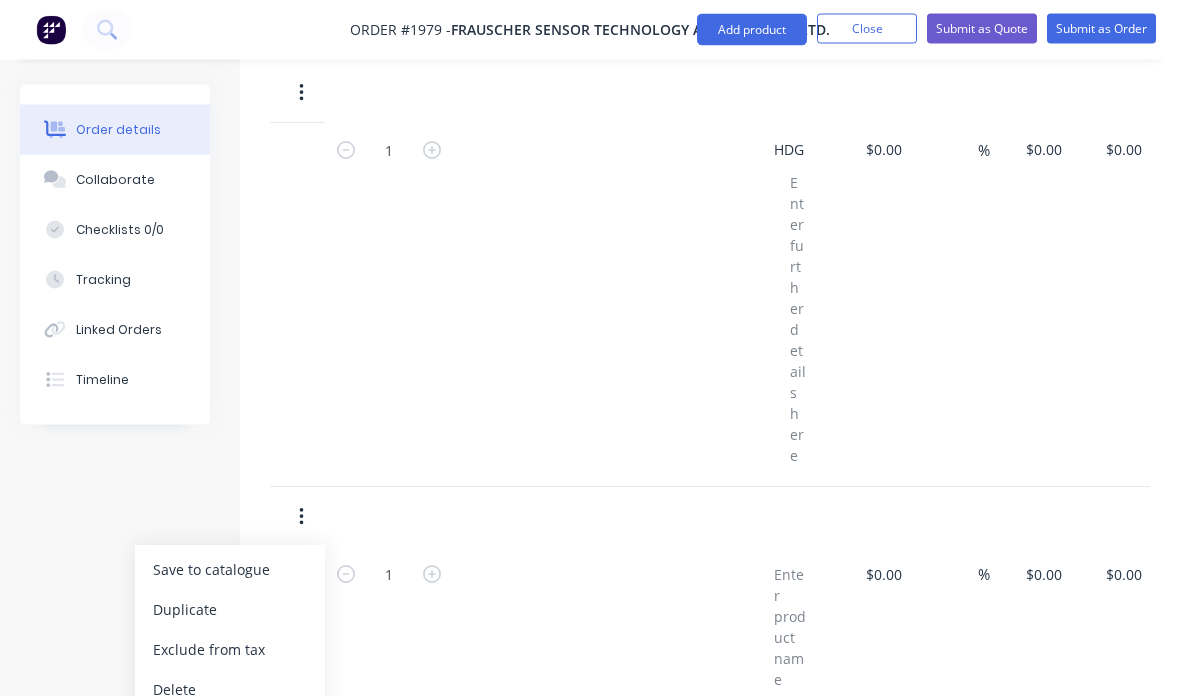 scroll, scrollTop: 1664, scrollLeft: 0, axis: vertical 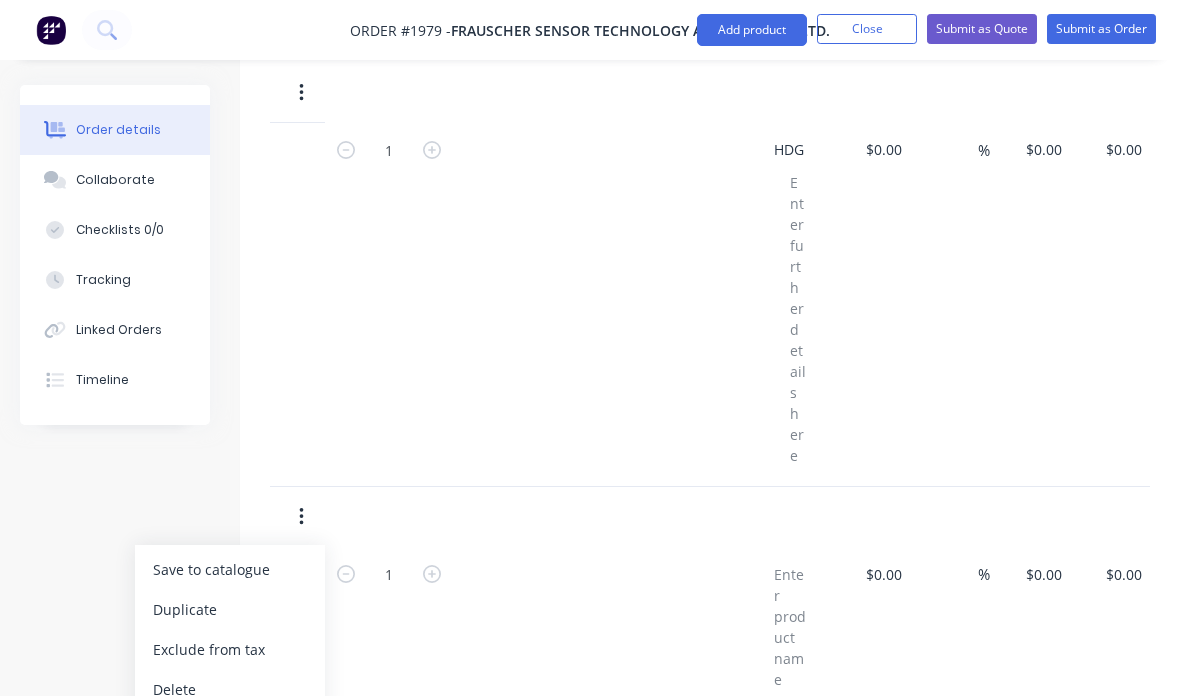 click on "Delete" at bounding box center (230, 689) 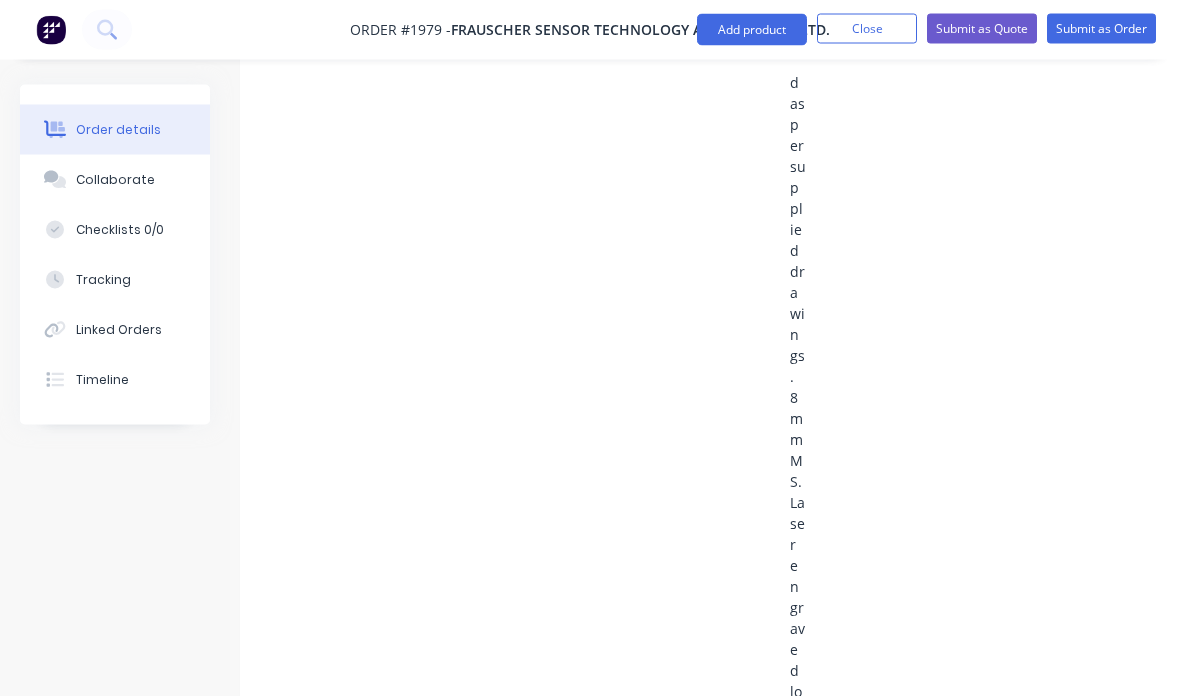 scroll, scrollTop: 2500, scrollLeft: 0, axis: vertical 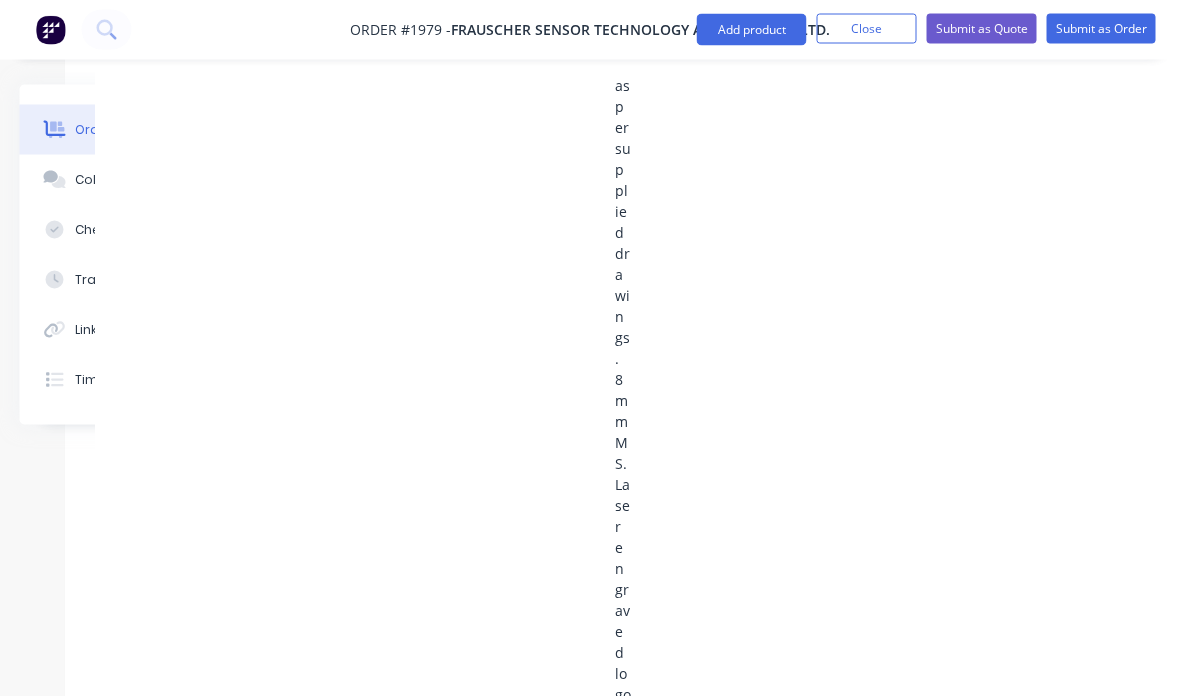click on "Submit as Quote" at bounding box center (982, 29) 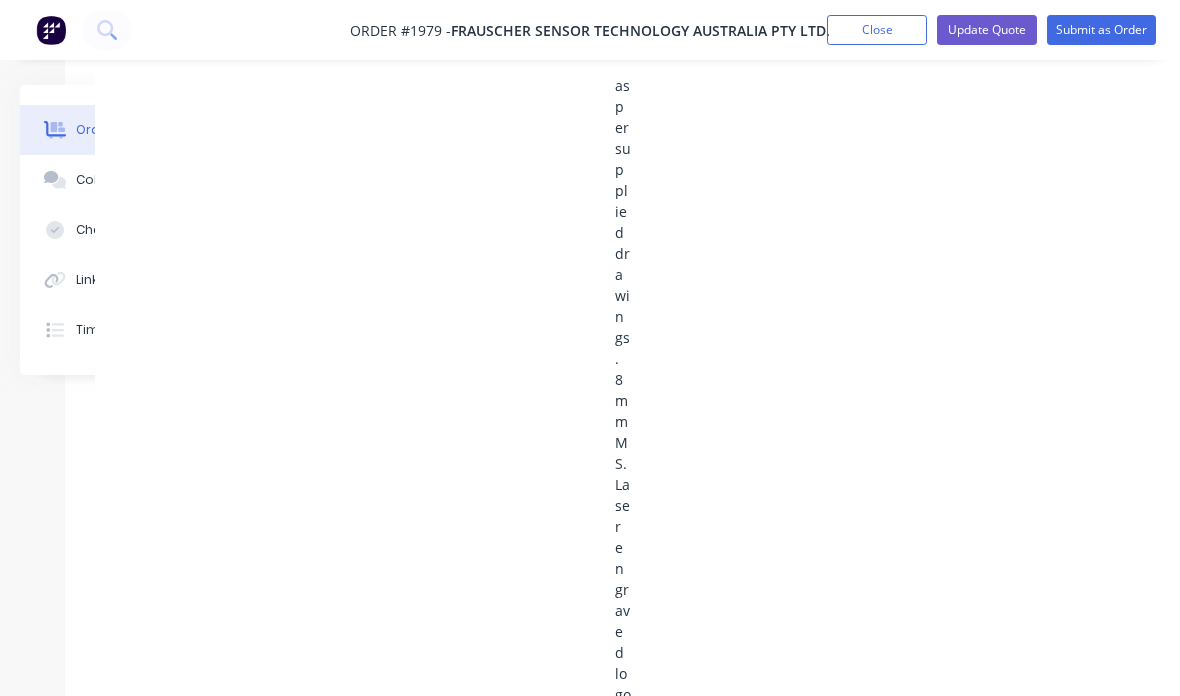 type on "$18.12" 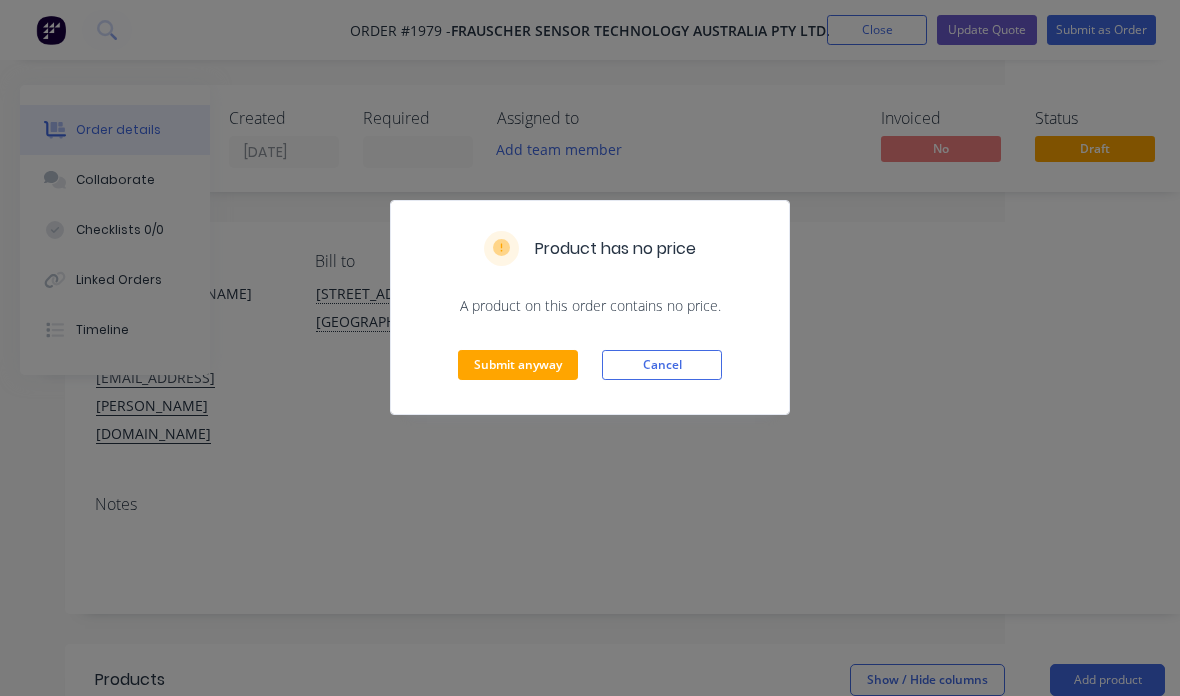 click on "Submit anyway" at bounding box center [518, 365] 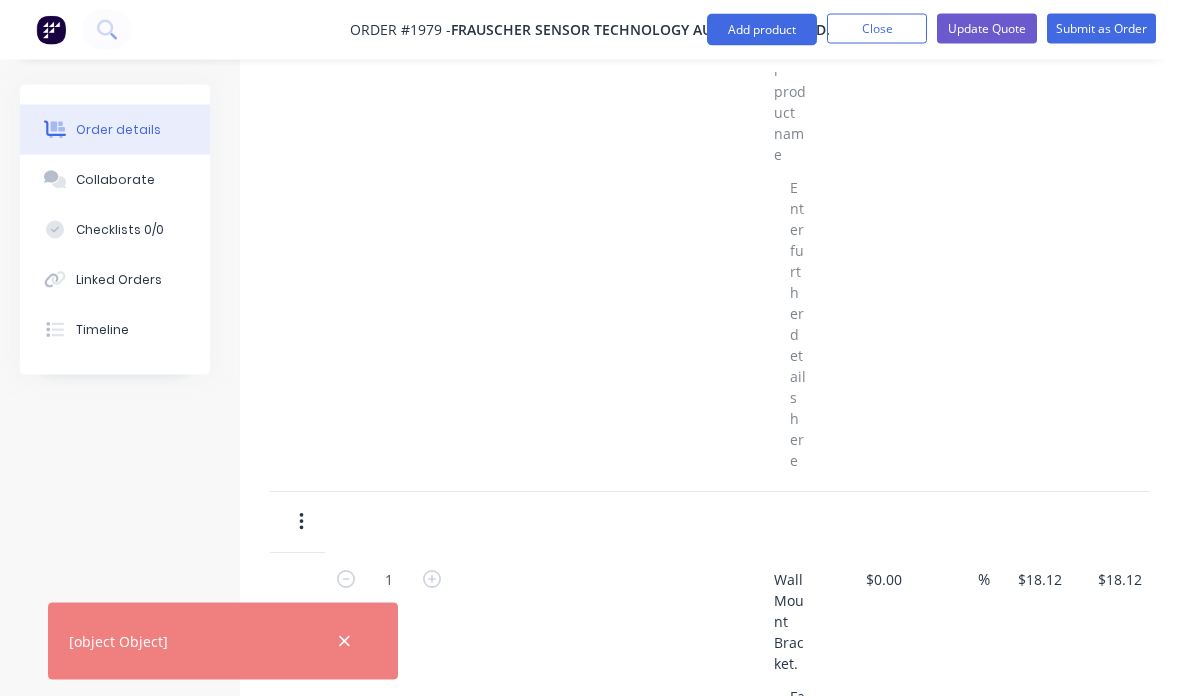 scroll, scrollTop: 1846, scrollLeft: 0, axis: vertical 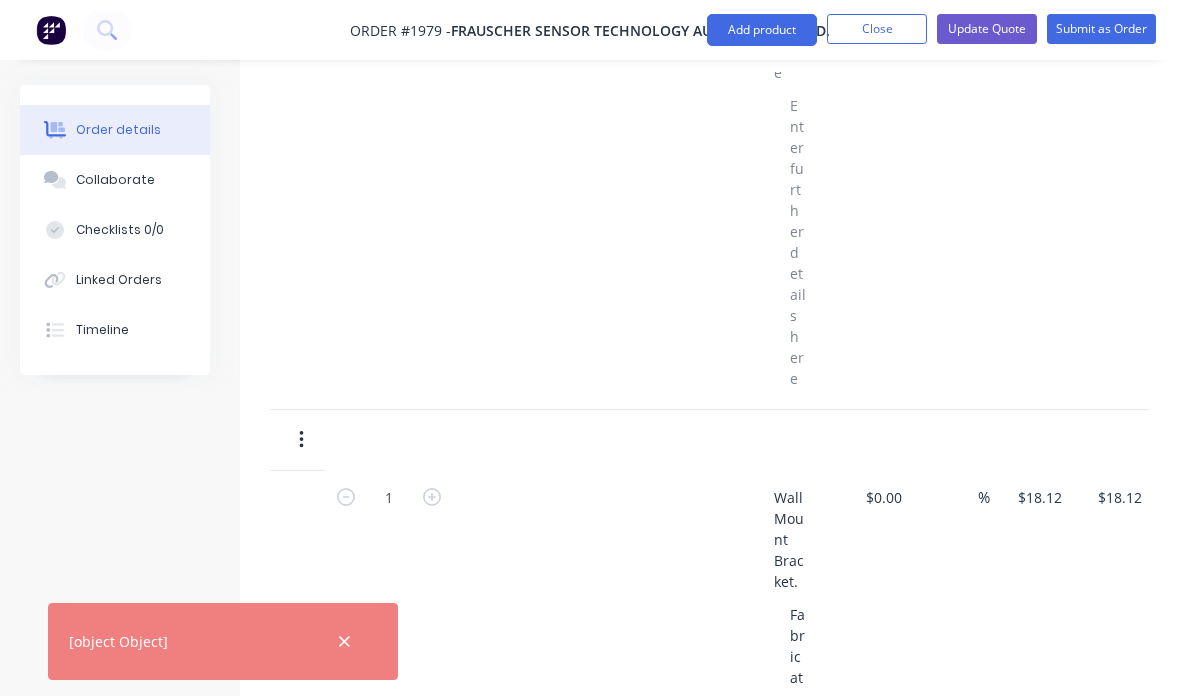click at bounding box center (301, 440) 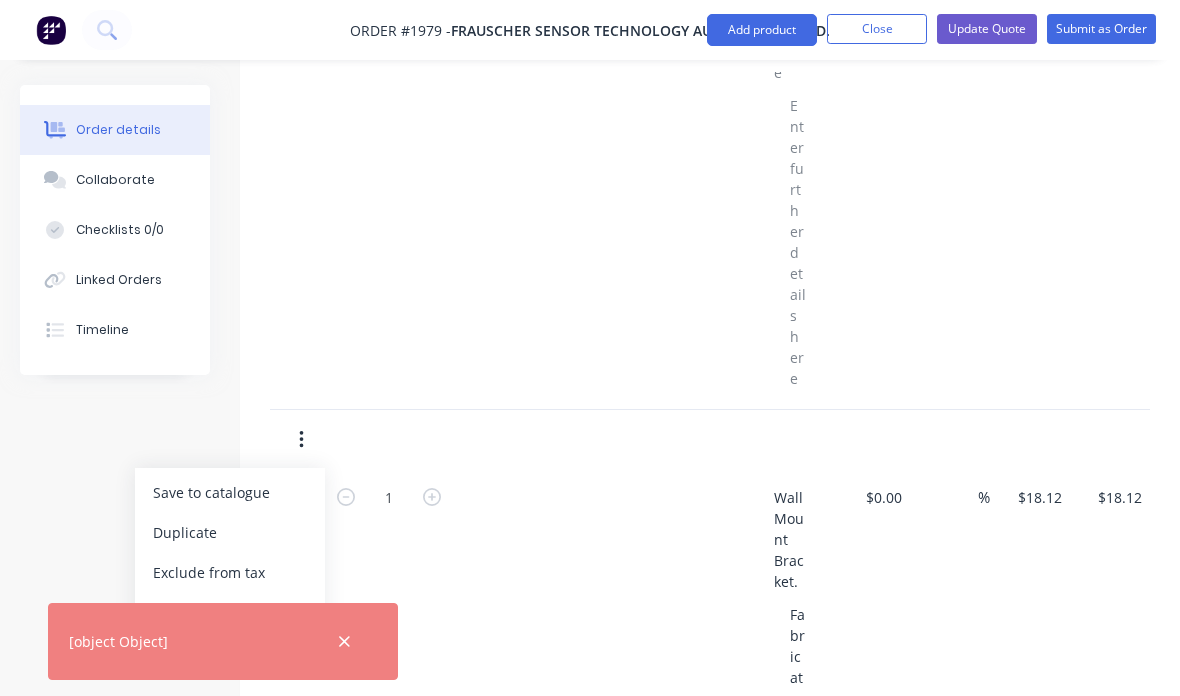 click on "Delete" at bounding box center [230, 612] 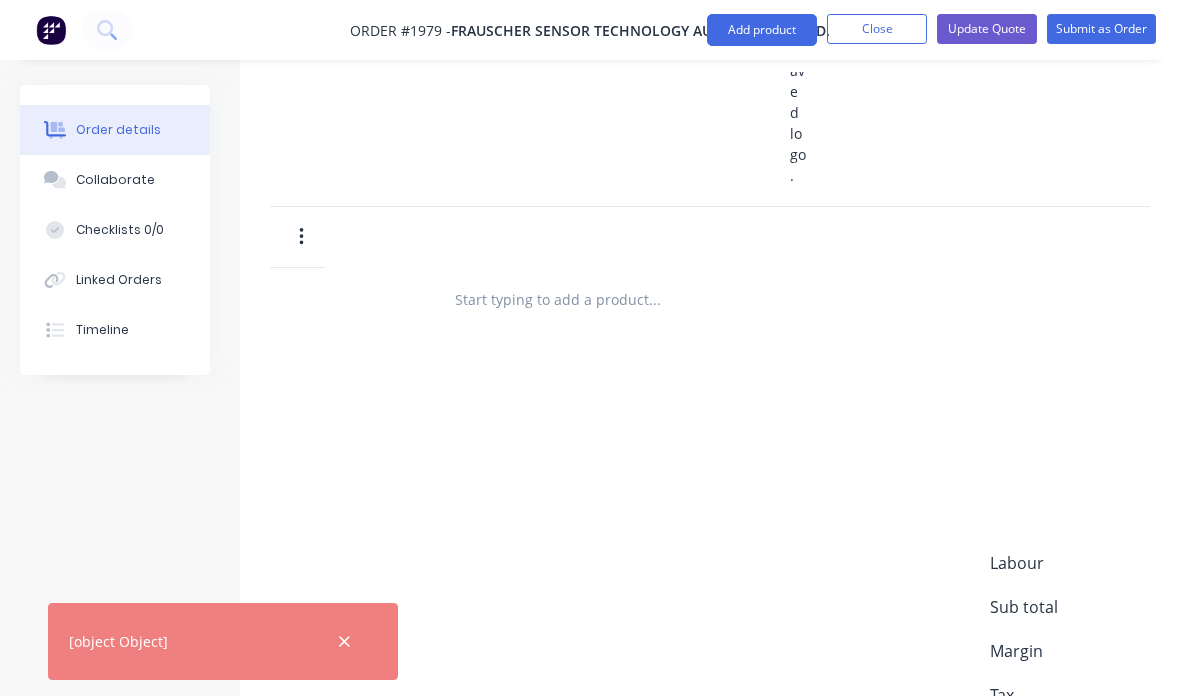 scroll, scrollTop: 2486, scrollLeft: 0, axis: vertical 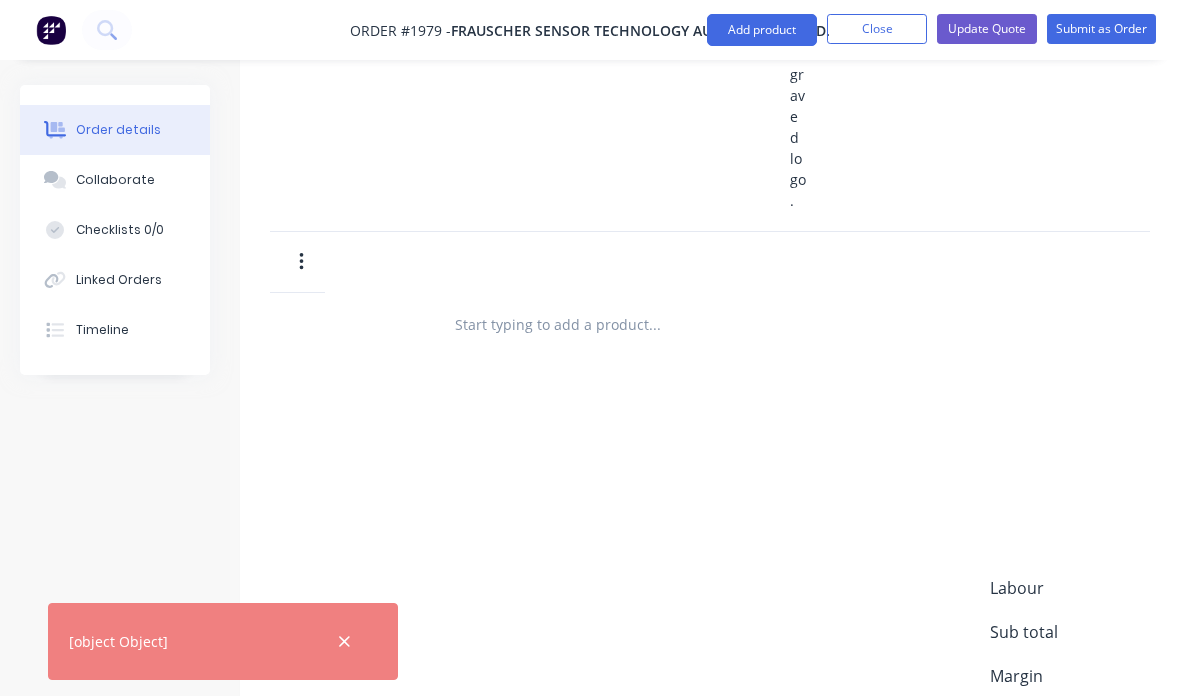 click 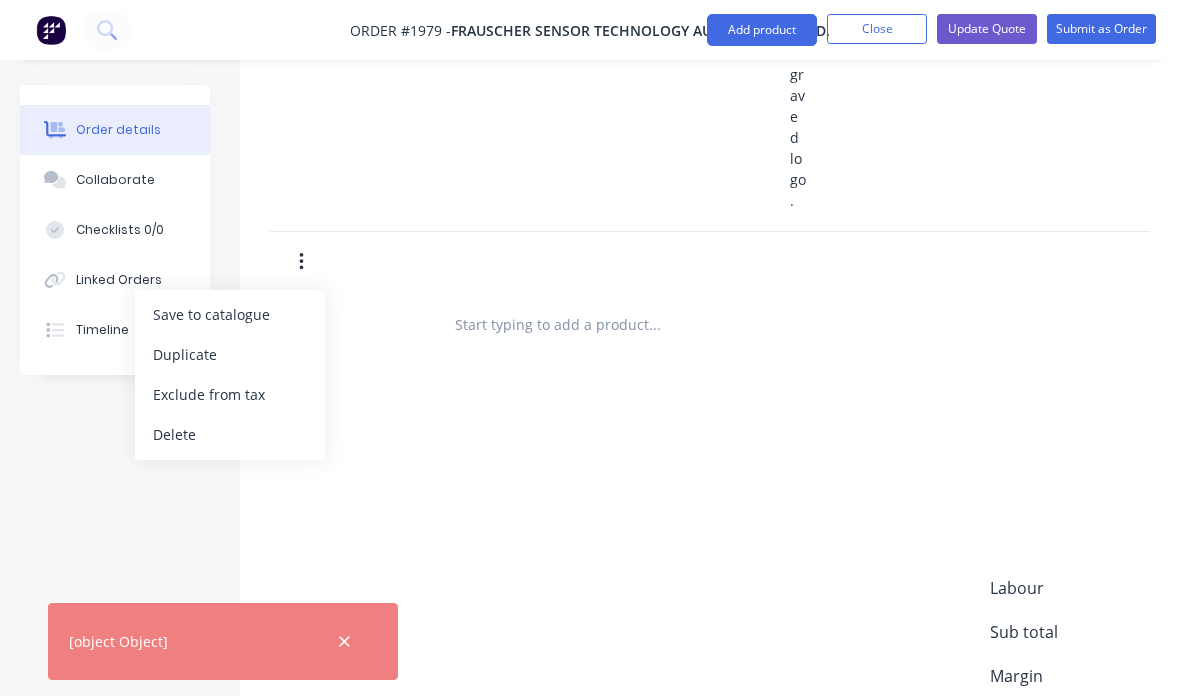 click on "Delete" at bounding box center (230, 434) 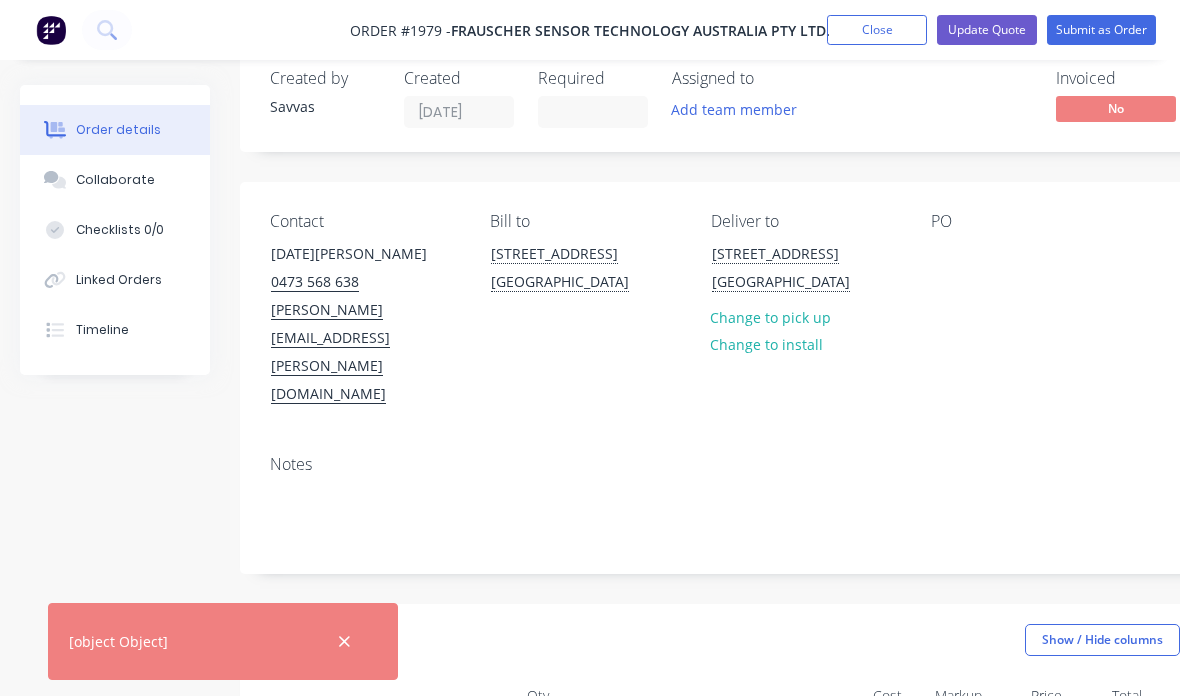 scroll, scrollTop: 0, scrollLeft: 0, axis: both 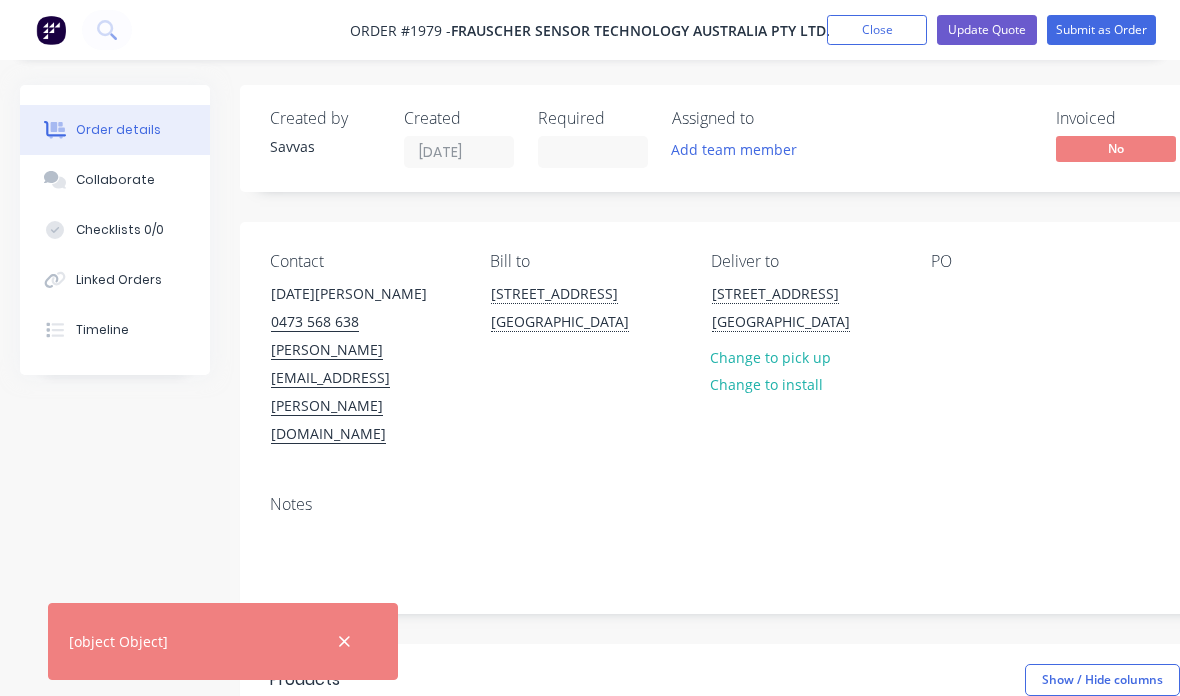 click at bounding box center [344, 641] 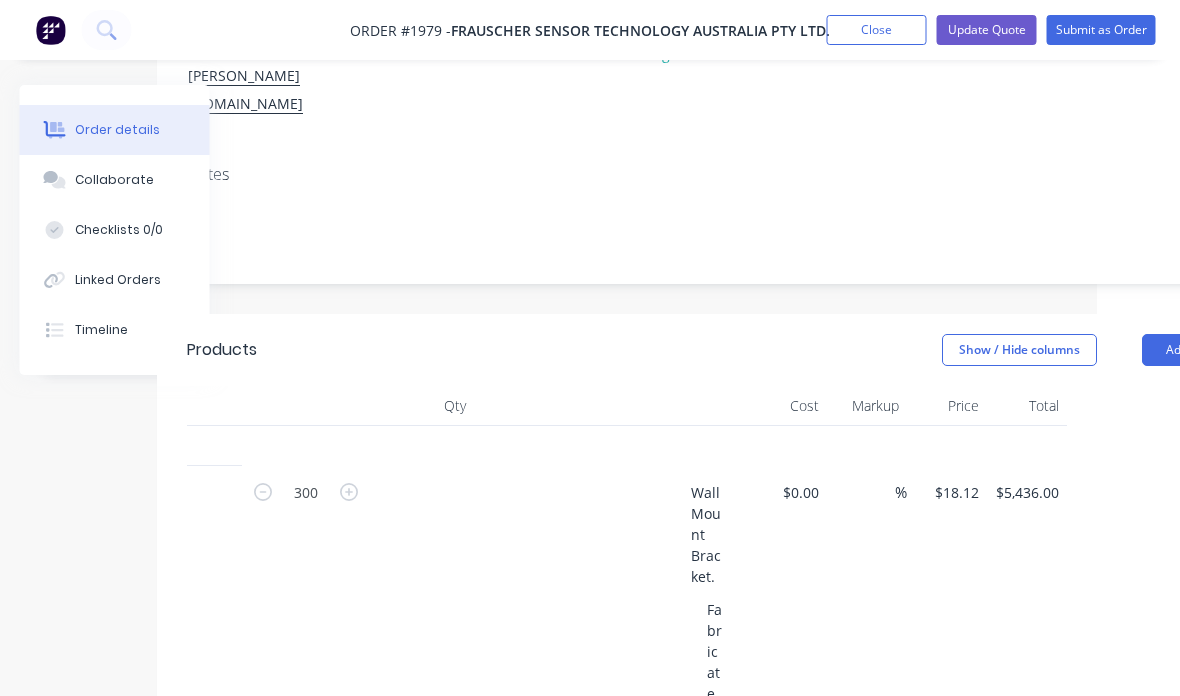 scroll, scrollTop: 330, scrollLeft: 210, axis: both 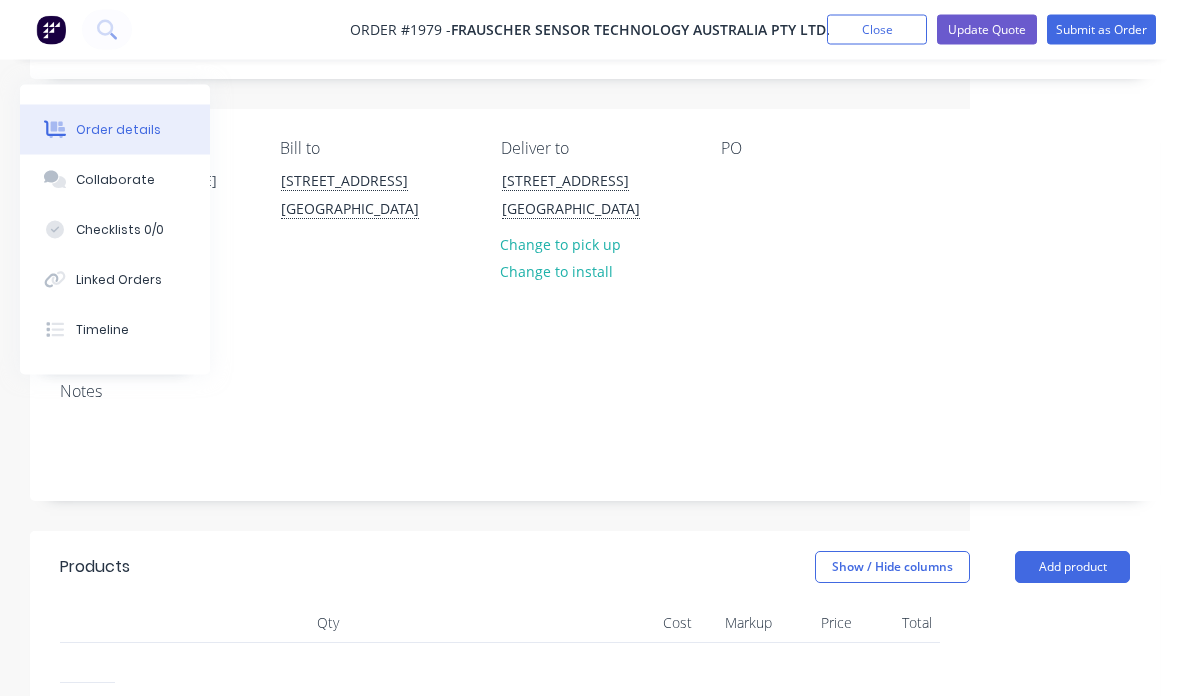 click on "Update Quote" at bounding box center [987, 30] 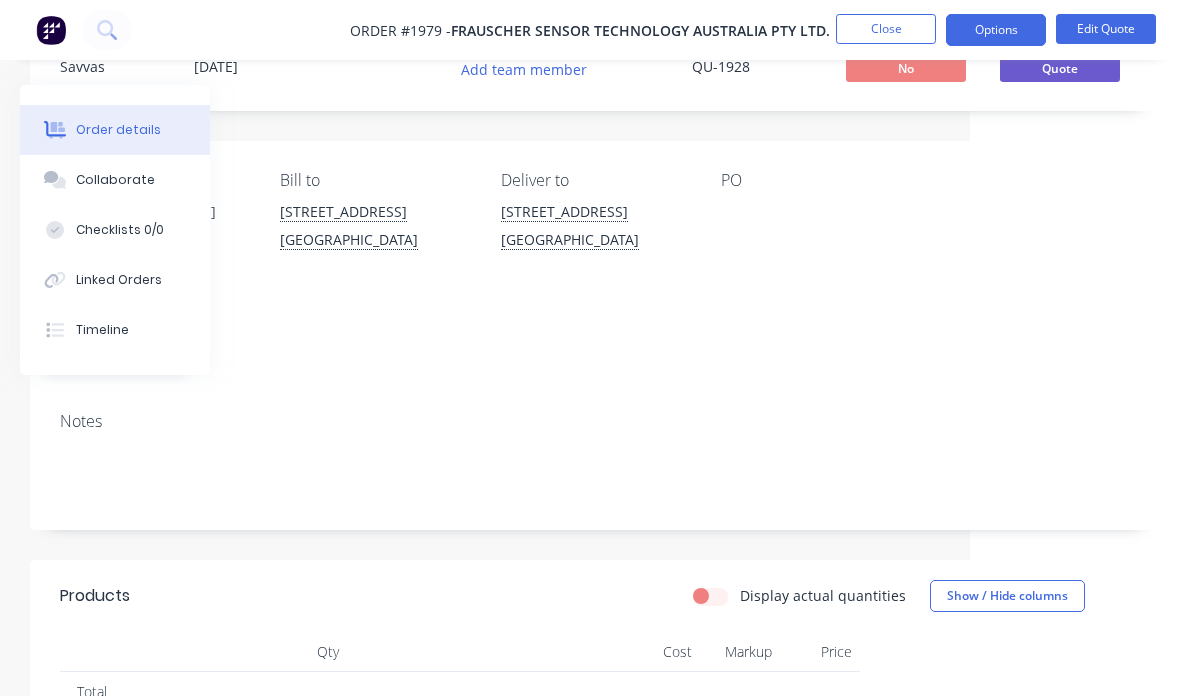 scroll, scrollTop: 64, scrollLeft: 210, axis: both 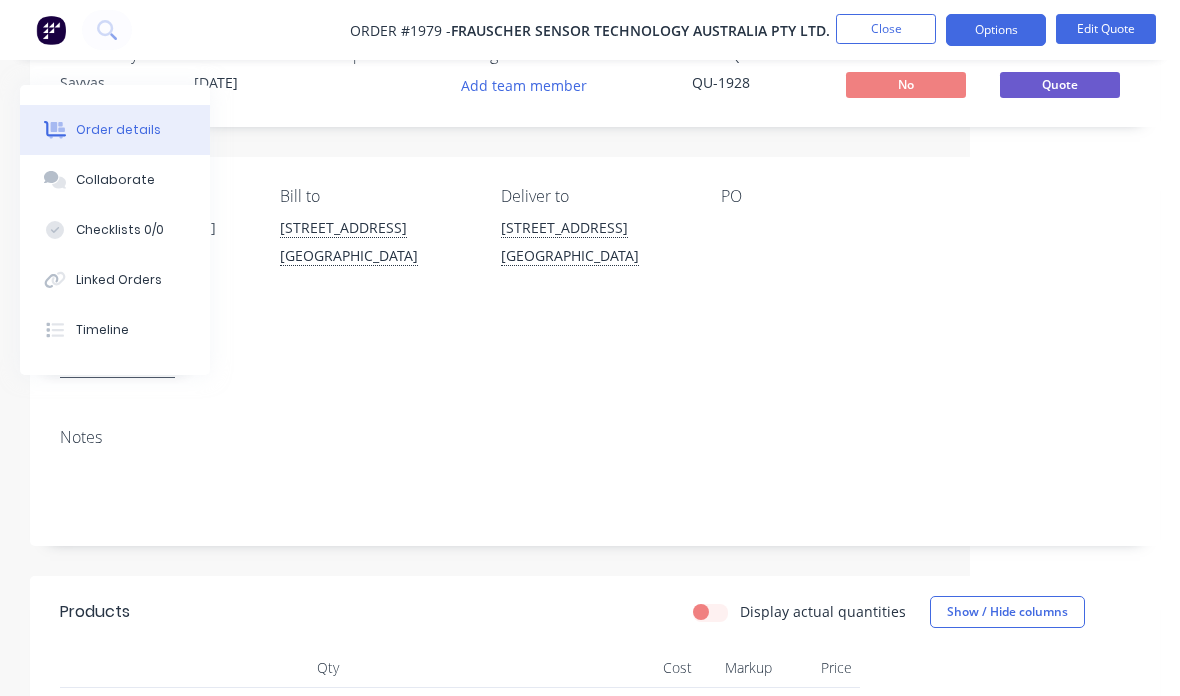 click on "Edit Quote" at bounding box center [1106, 29] 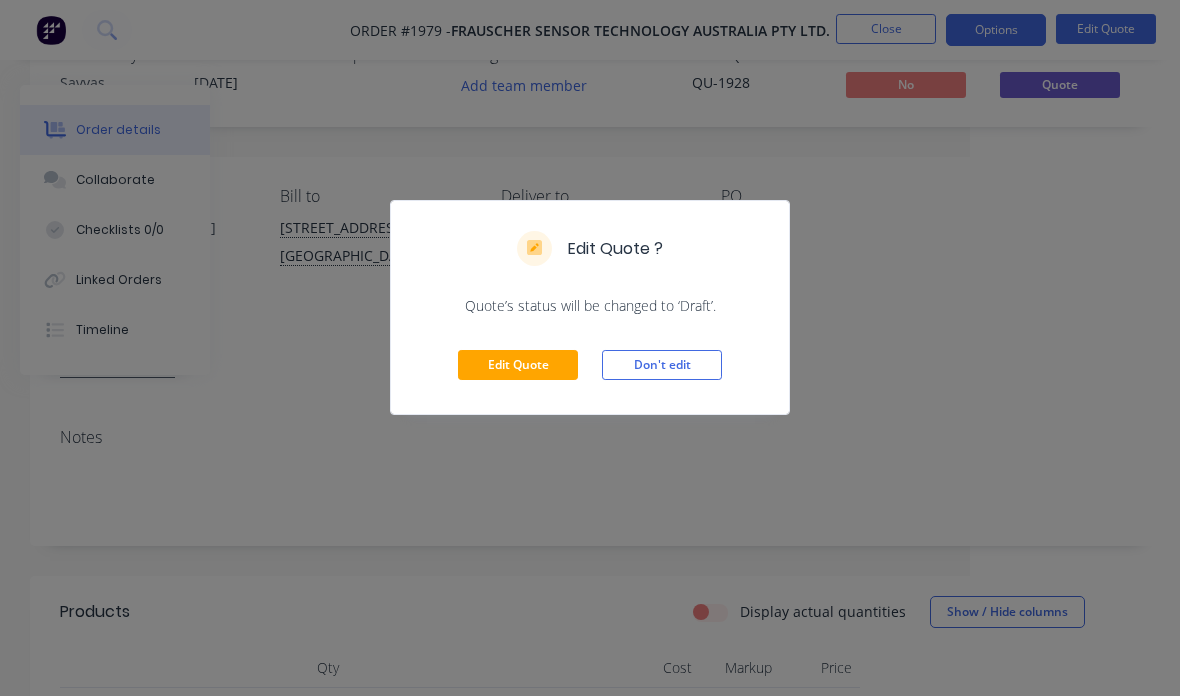 click on "Edit Quote" at bounding box center (518, 365) 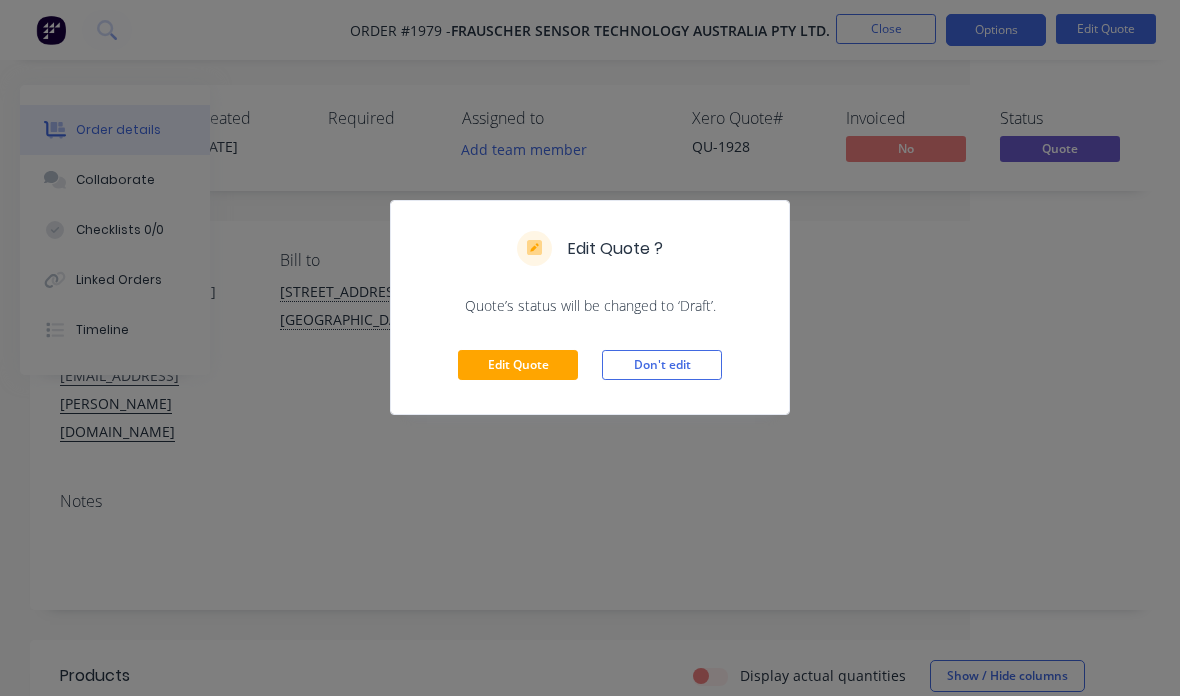 scroll, scrollTop: 80, scrollLeft: 210, axis: both 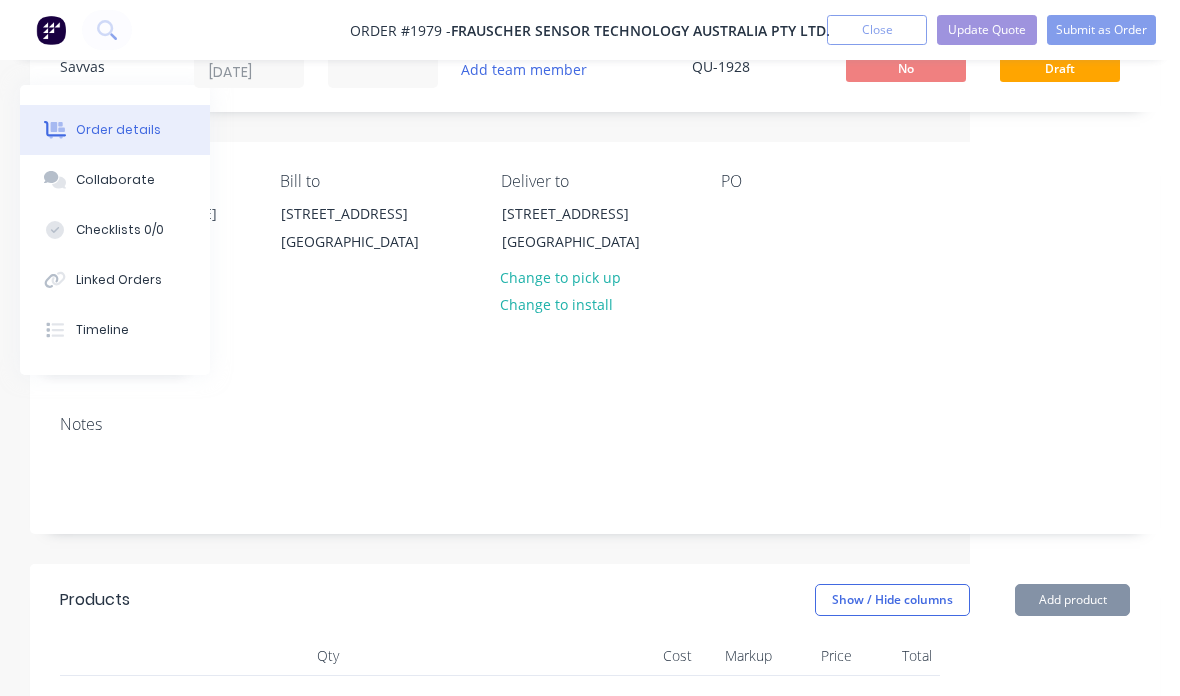 type on "$18.12" 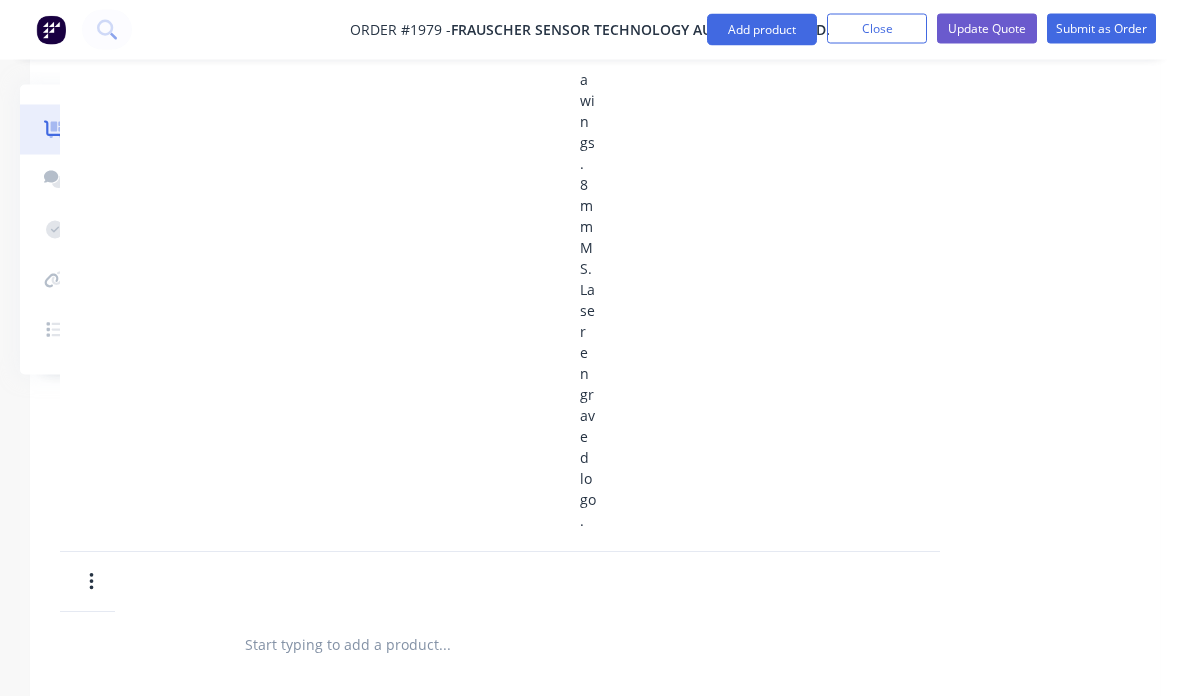 scroll, scrollTop: 1276, scrollLeft: 210, axis: both 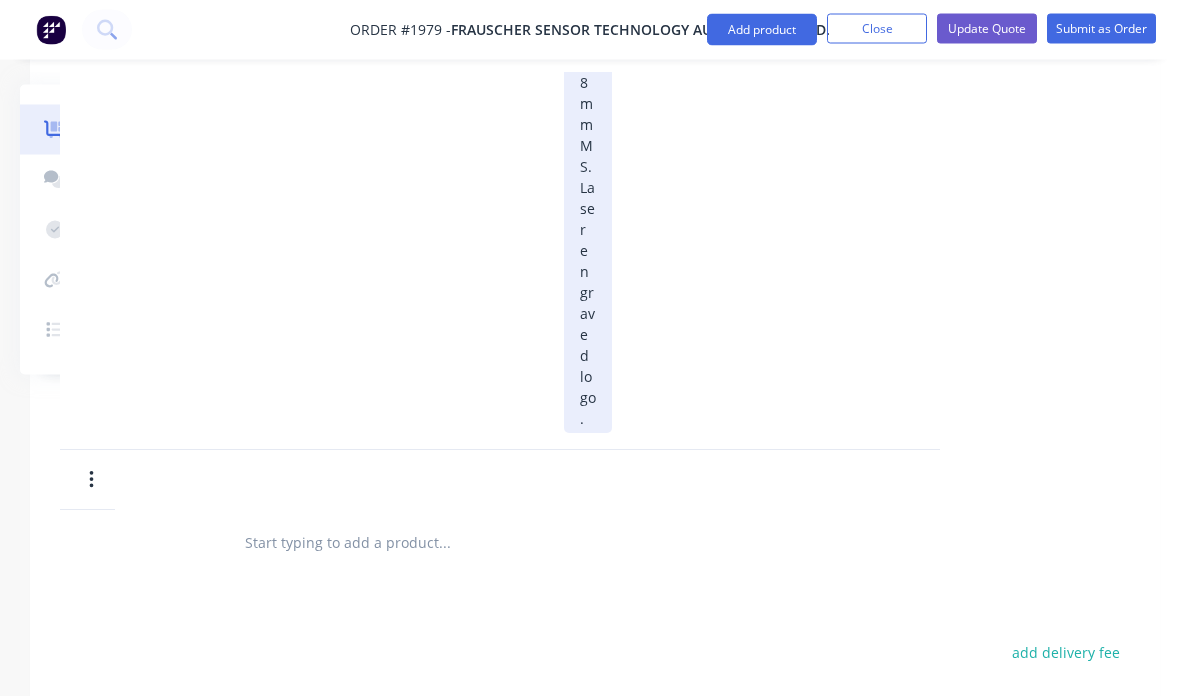 click on "Fabricated as per supplied drawings. 8mm MS. Laser engraved logo." at bounding box center (588, 41) 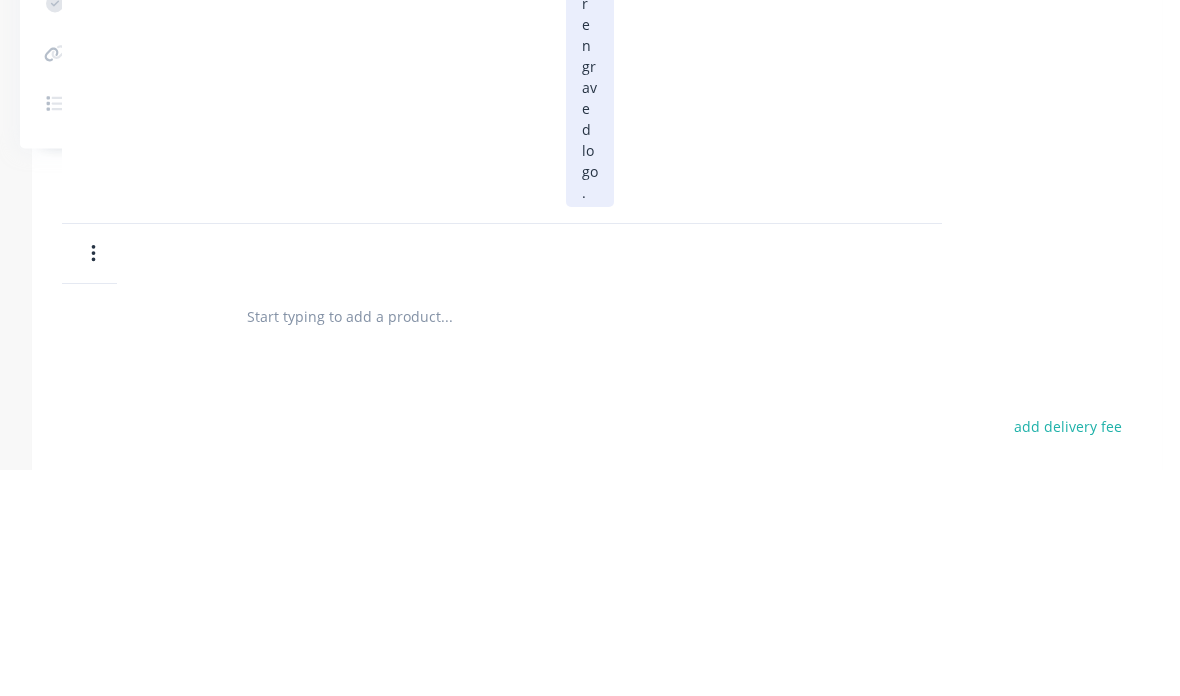 click on "Fabricated as per supplied drawings. 8mm MS. Laser engraved logo." at bounding box center [590, 41] 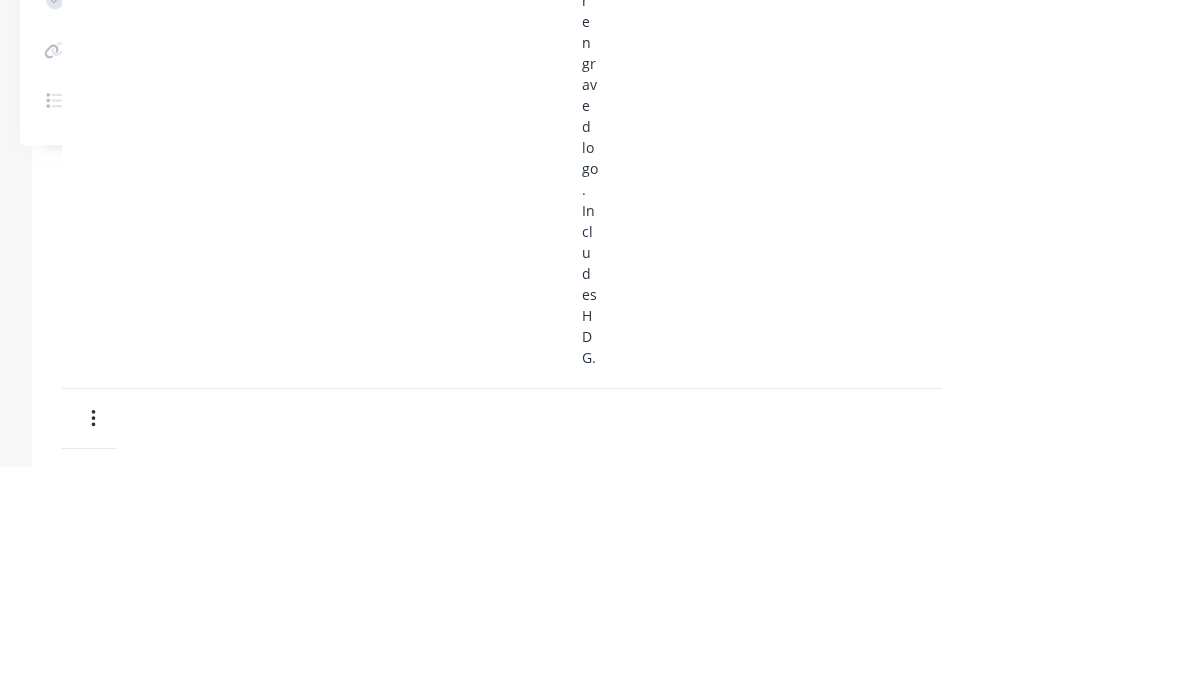 scroll, scrollTop: 1506, scrollLeft: 208, axis: both 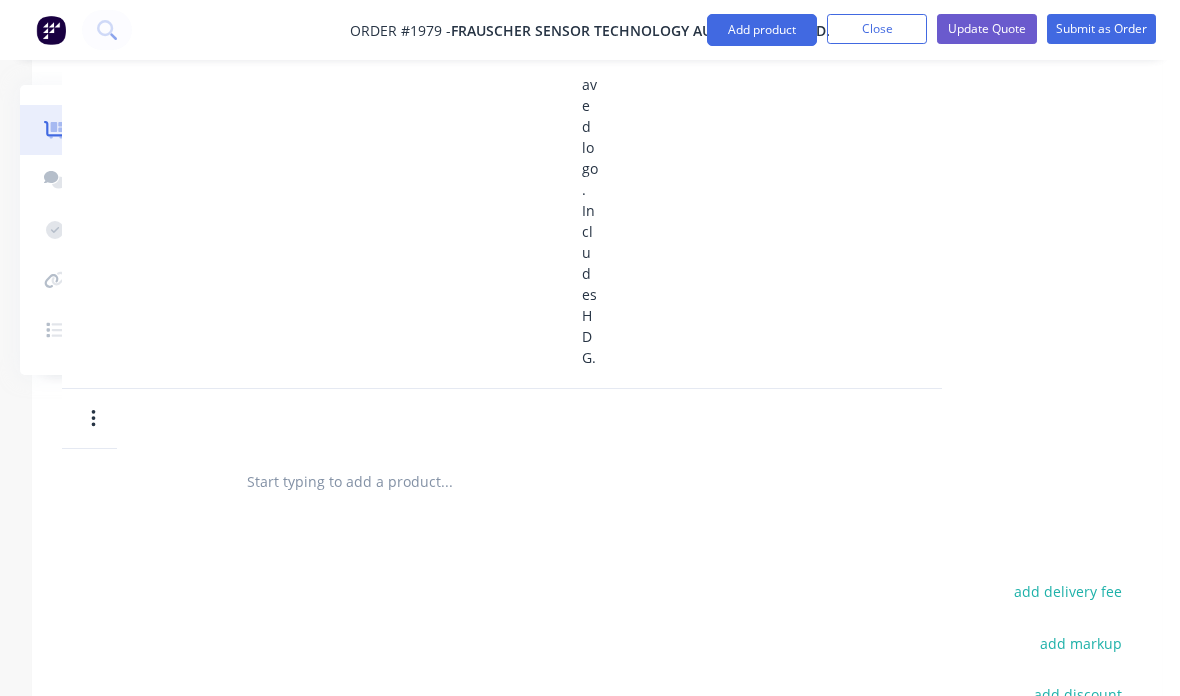 click on "Add product" at bounding box center [762, 30] 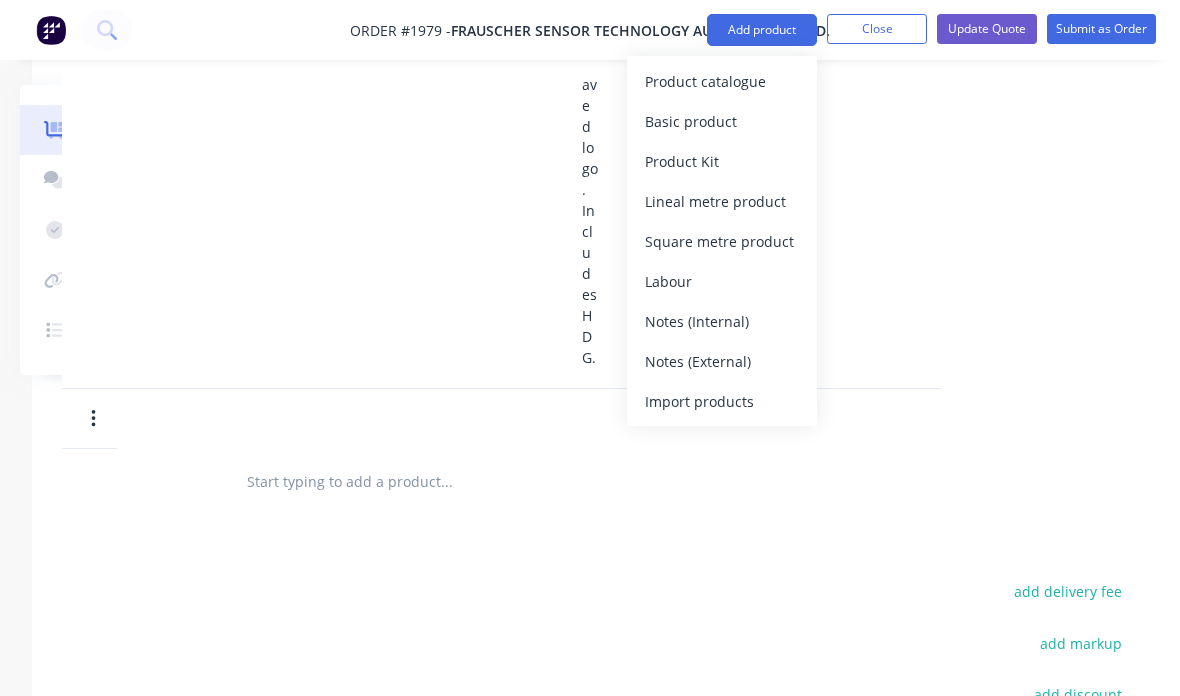 click on "Basic product" at bounding box center [722, 121] 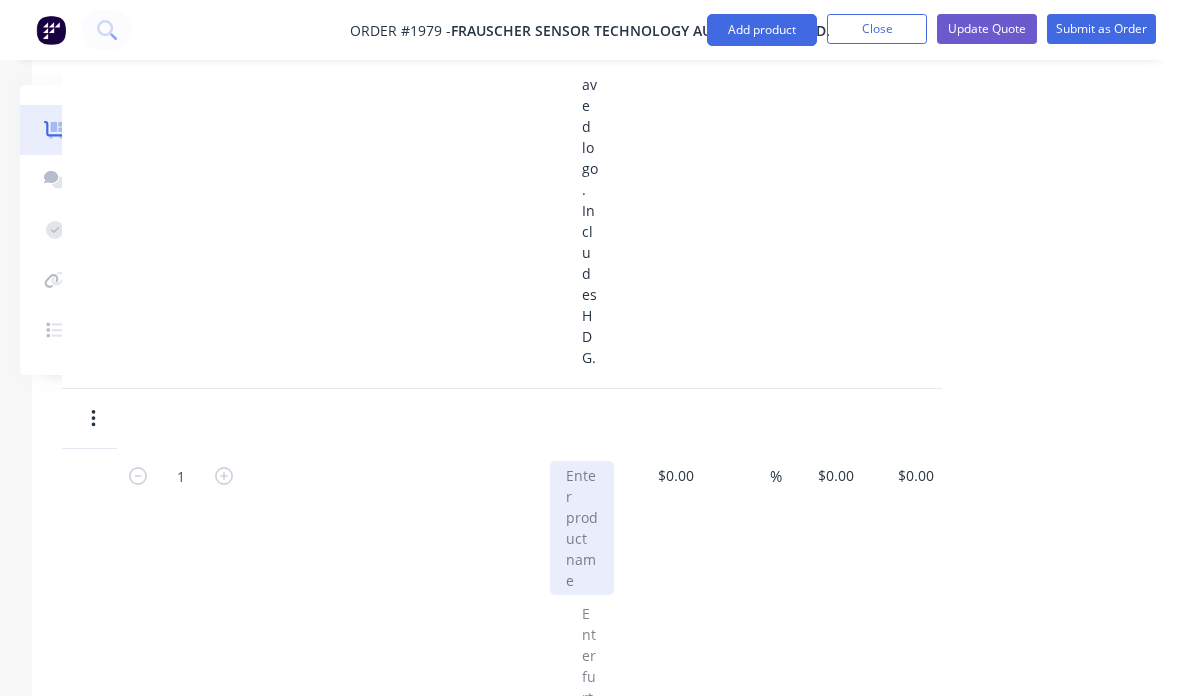 click at bounding box center (582, 528) 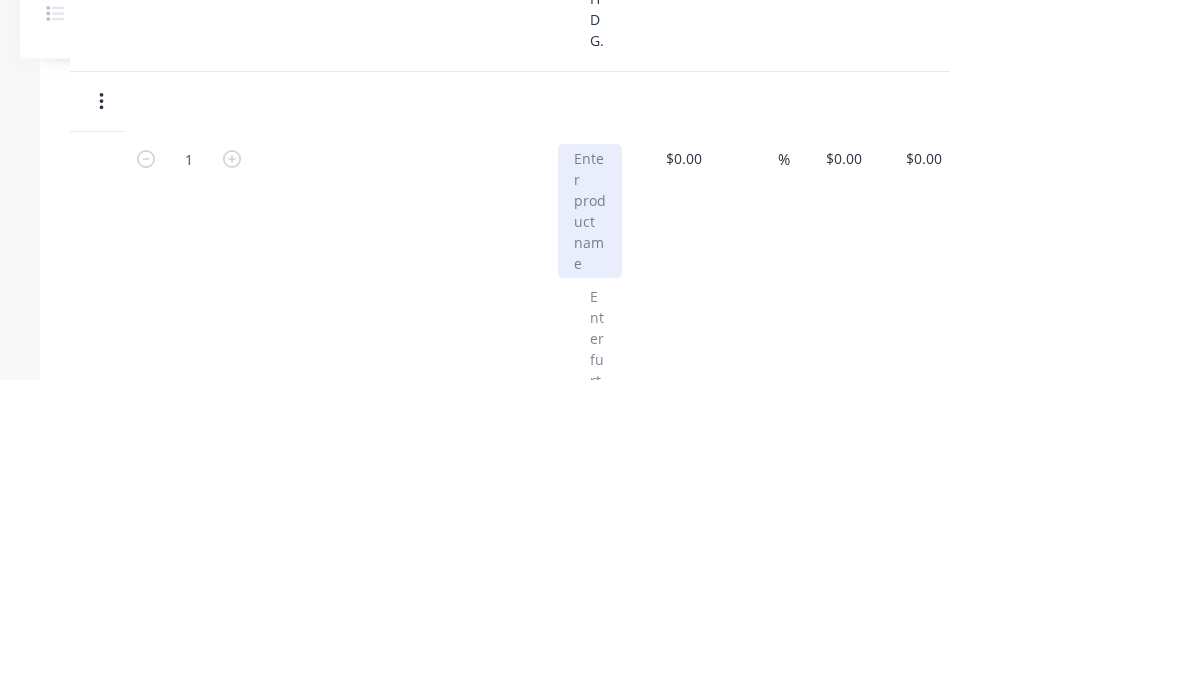type 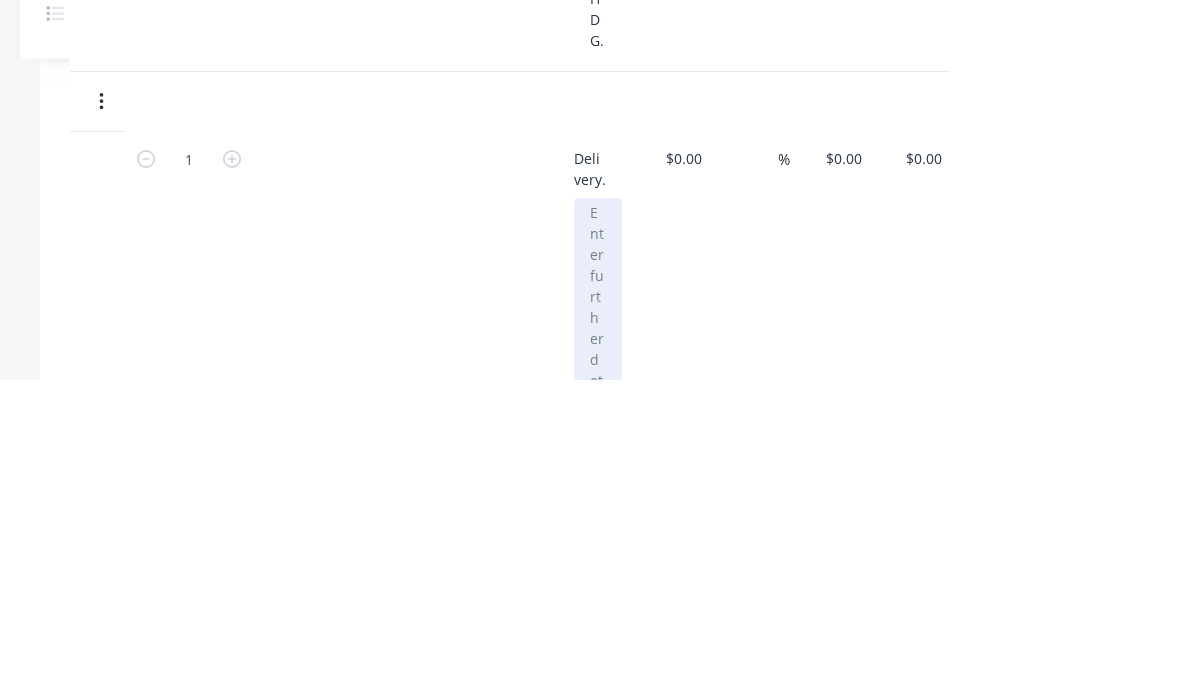 click at bounding box center (598, 666) 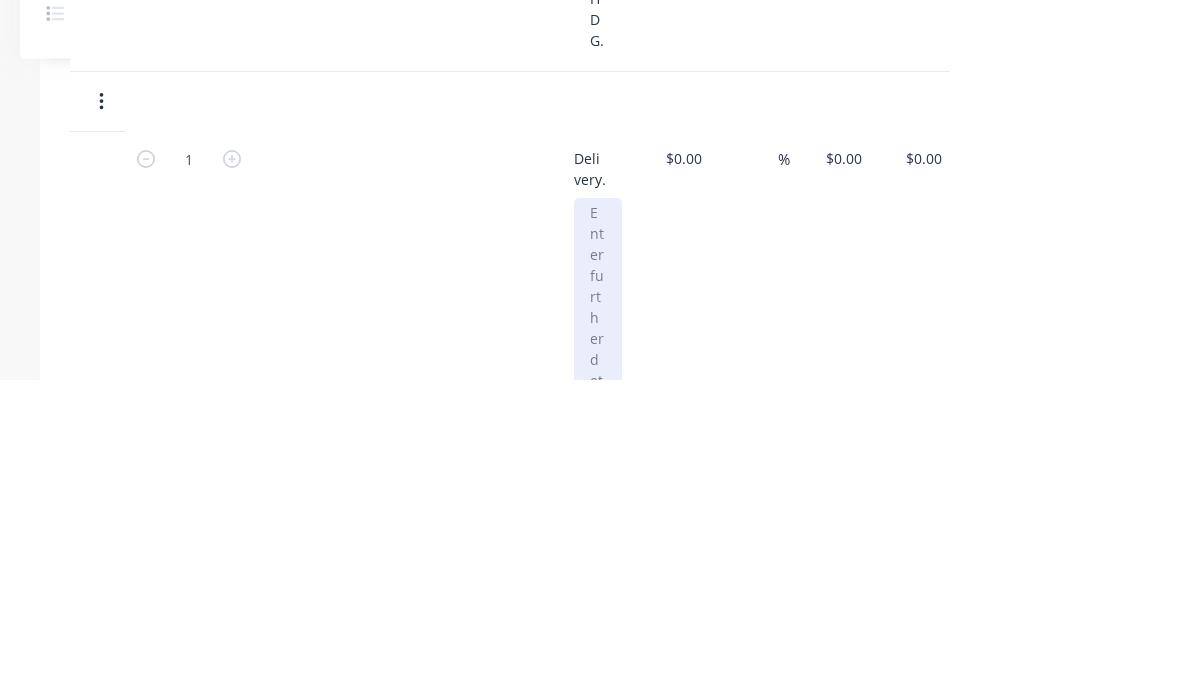type 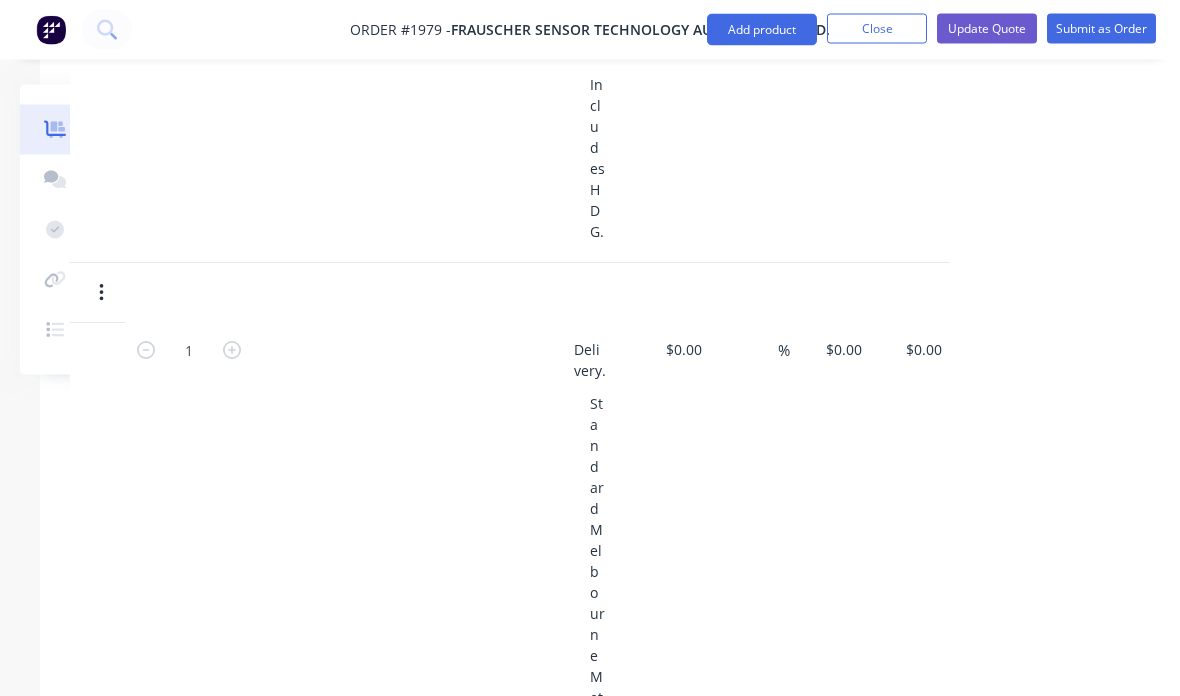 scroll, scrollTop: 1511, scrollLeft: 200, axis: both 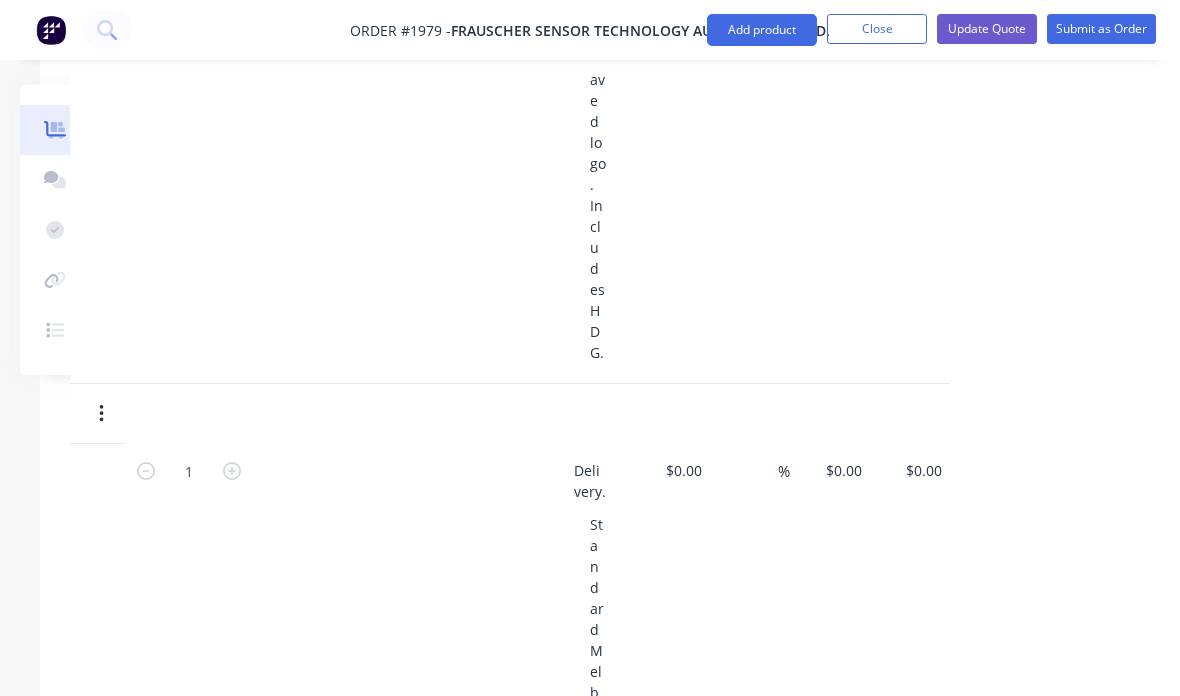 click on "$0.00" at bounding box center (847, 470) 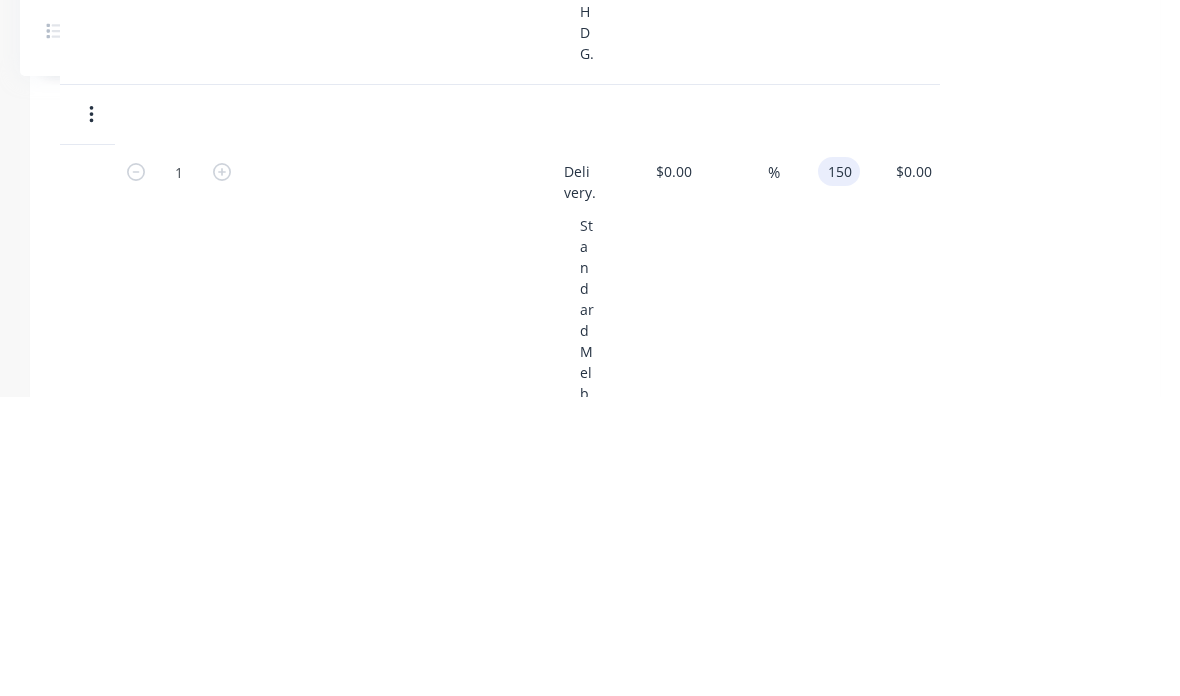 scroll, scrollTop: 1810, scrollLeft: 210, axis: both 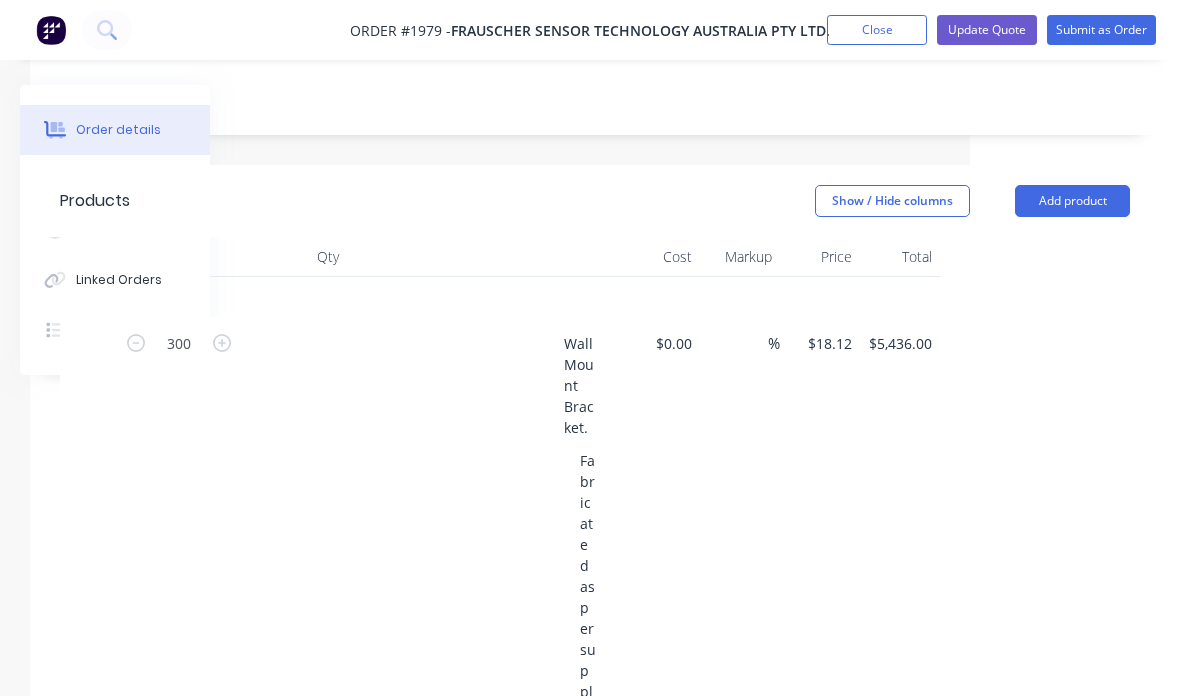 click on "Order #1979 -  Frauscher Sensor Technology Australia Pty Ltd. Add product     Close Update Quote Submit as Order Order details Collaborate Checklists 0/0 Linked Orders Timeline   Order details   Collaborate   Checklists   Tracking   Linked Orders   Timeline Created by Savvas Created [DATE] Required Assigned to Add team member Xero   Quote  # QU-1928 Invoiced No Status Draft Contact [DATE][PERSON_NAME] [PHONE_NUMBER] [PERSON_NAME][EMAIL_ADDRESS][PERSON_NAME][DOMAIN_NAME] [PERSON_NAME] to [STREET_ADDRESS] Deliver to [STREET_ADDRESS] Change to pick up Change to install PO Notes Products Show / Hide columns Add product     Qty Cost Markup Price Total 300 Wall Mount Bracket. Fabricated as per supplied drawings. 8mm MS. Laser engraved logo. Includes HDG. $0.00 $0.00 % $18.12 $18.12 $5,436.00 $5,436.00   1 Delivery. Standard Melbourne Metro. $0.00 $0.00 % 150 150 $0.00 $0.00   add delivery fee add markup add discount Labour $0.00 Sub total $5,436.00 Margin $0.00  ( 0.00" at bounding box center [380, 1040] 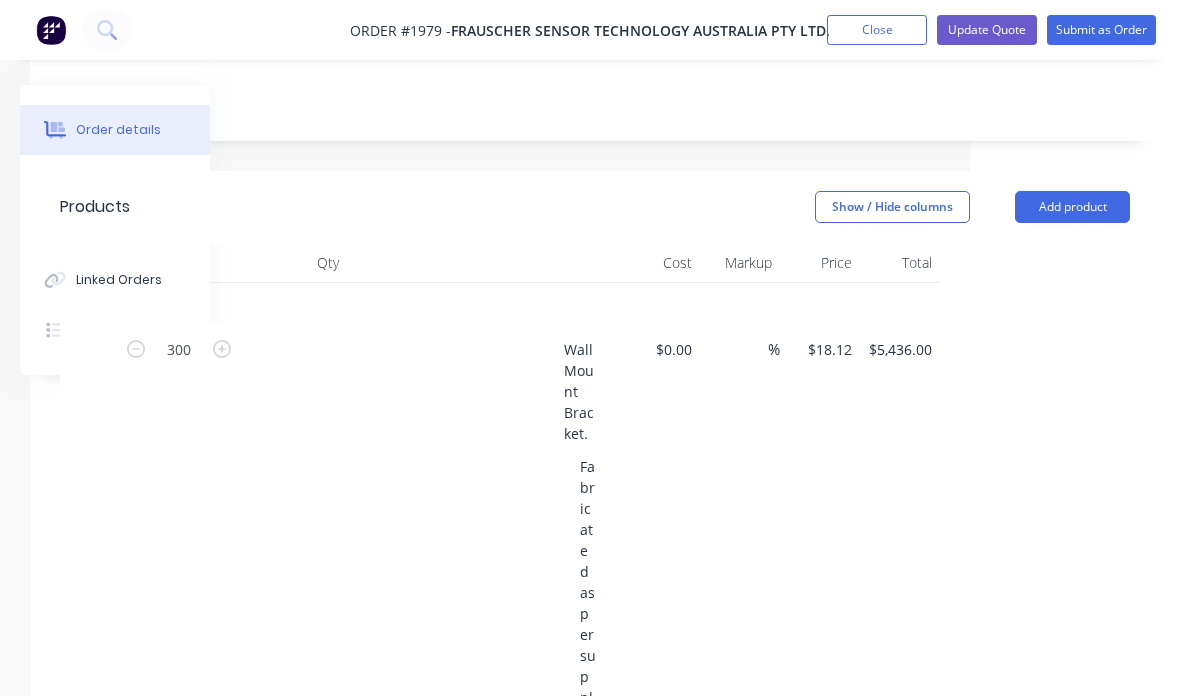 scroll, scrollTop: 434, scrollLeft: 210, axis: both 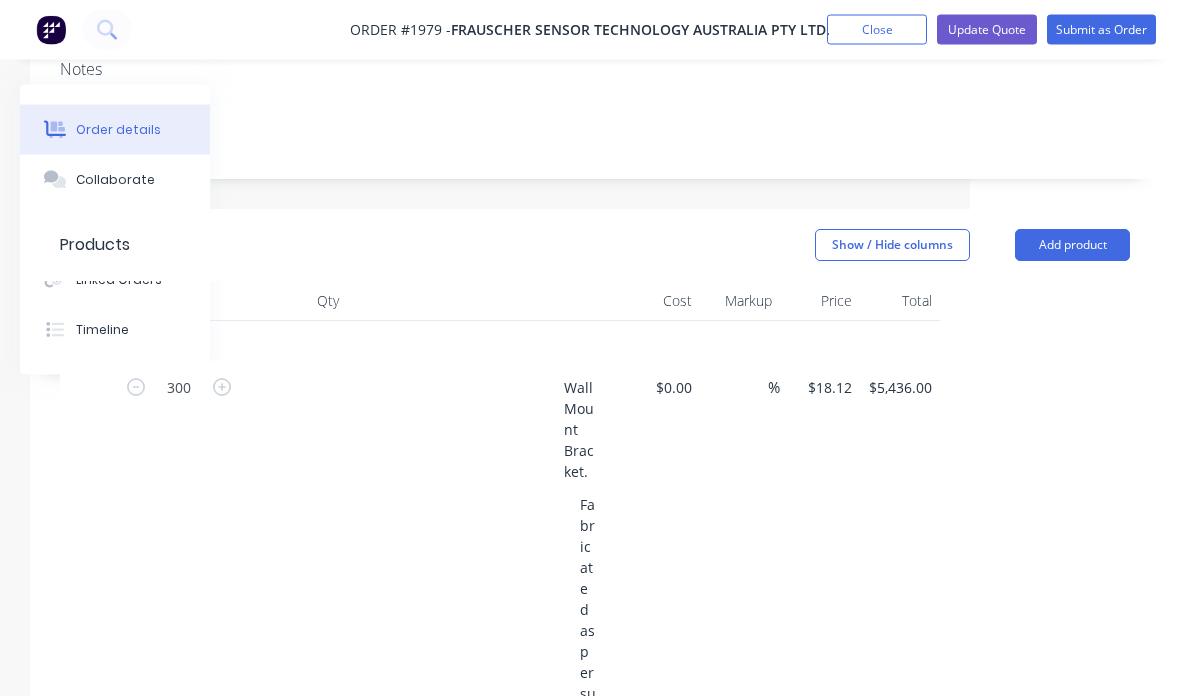 click on "$18.12" at bounding box center [833, 388] 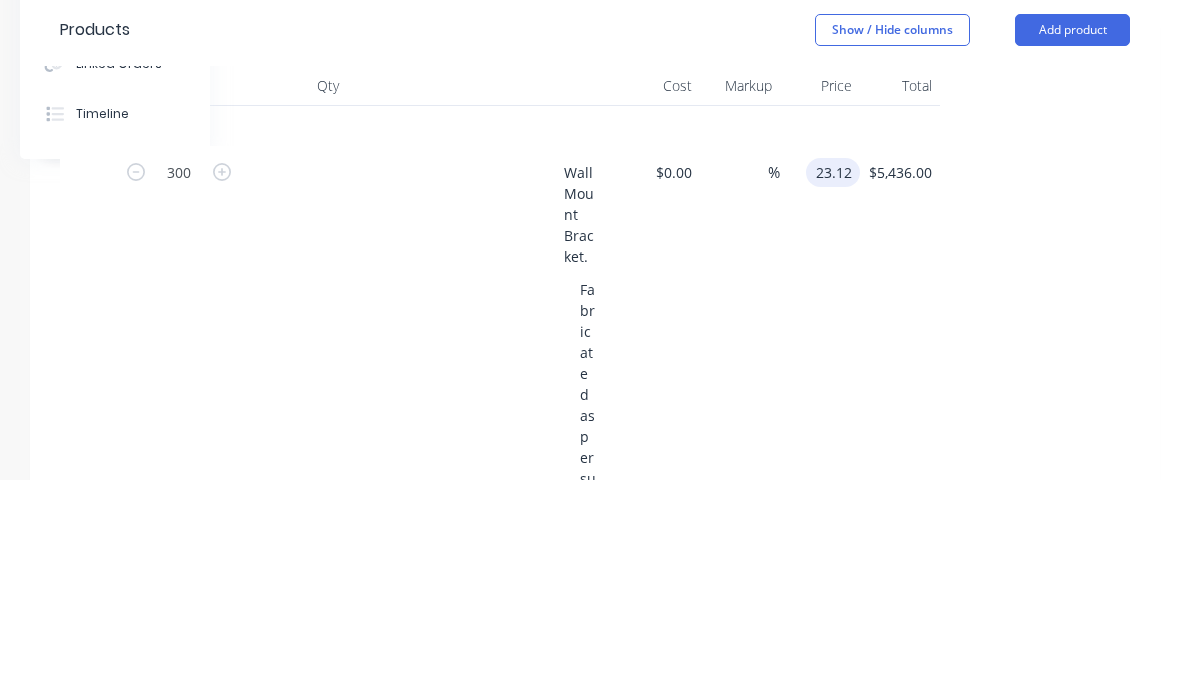 scroll, scrollTop: 651, scrollLeft: 210, axis: both 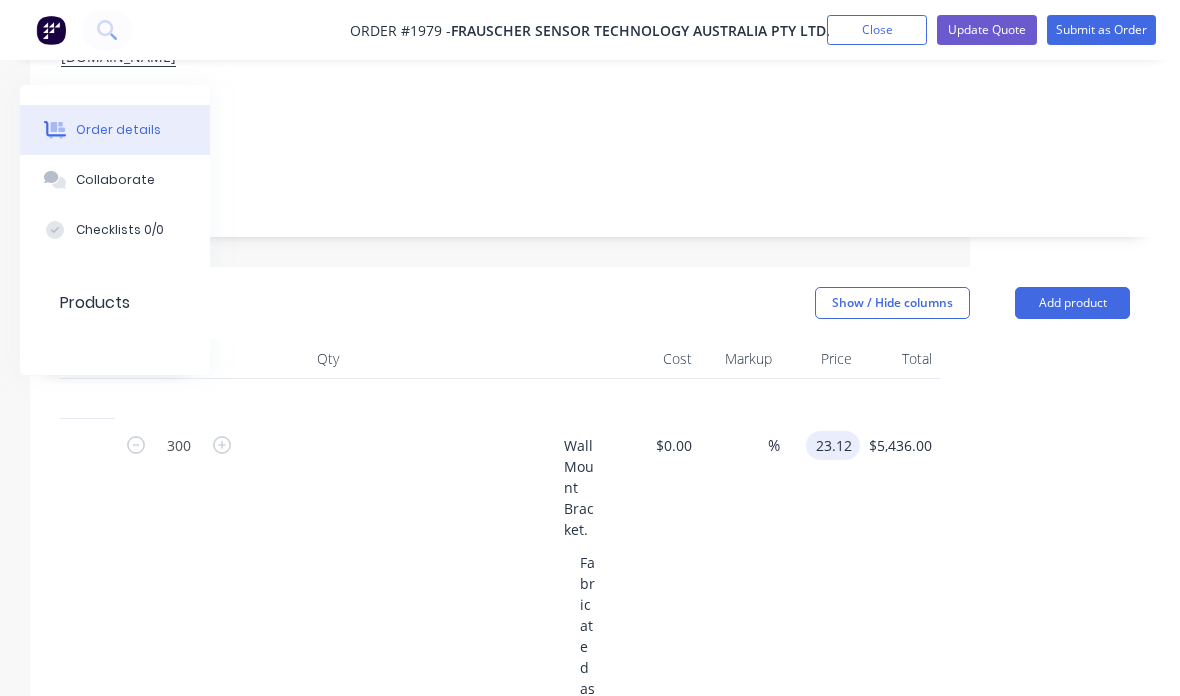click on "Order #1979 -  Frauscher Sensor Technology Australia Pty Ltd. Add product     Close Update Quote Submit as Order Order details Collaborate Checklists 0/0 Linked Orders Timeline   Order details   Collaborate   Checklists   Tracking   Linked Orders   Timeline Created by Savvas Created [DATE] Required Assigned to Add team member Xero   Quote  # QU-1928 Invoiced No Status Draft Contact [DATE][PERSON_NAME] [PHONE_NUMBER] [PERSON_NAME][EMAIL_ADDRESS][PERSON_NAME][DOMAIN_NAME] [PERSON_NAME] to [STREET_ADDRESS] Deliver to [STREET_ADDRESS] Change to pick up Change to install PO Notes Products Show / Hide columns Add product     Qty Cost Markup Price Total 300 Wall Mount Bracket. Fabricated as per supplied drawings. 8mm MS. Laser engraved logo. Includes HDG. $0.00 $0.00 % 23.12 23.12 $5,436.00 $5,436.00   1 Delivery. Standard Melbourne Metro. $0.00 $0.00 % $150.00 $150.00 $150.00 $150.00   add delivery fee add markup add discount Labour $0.00 Sub total $5,586.00 Margin  (" at bounding box center [380, 1142] 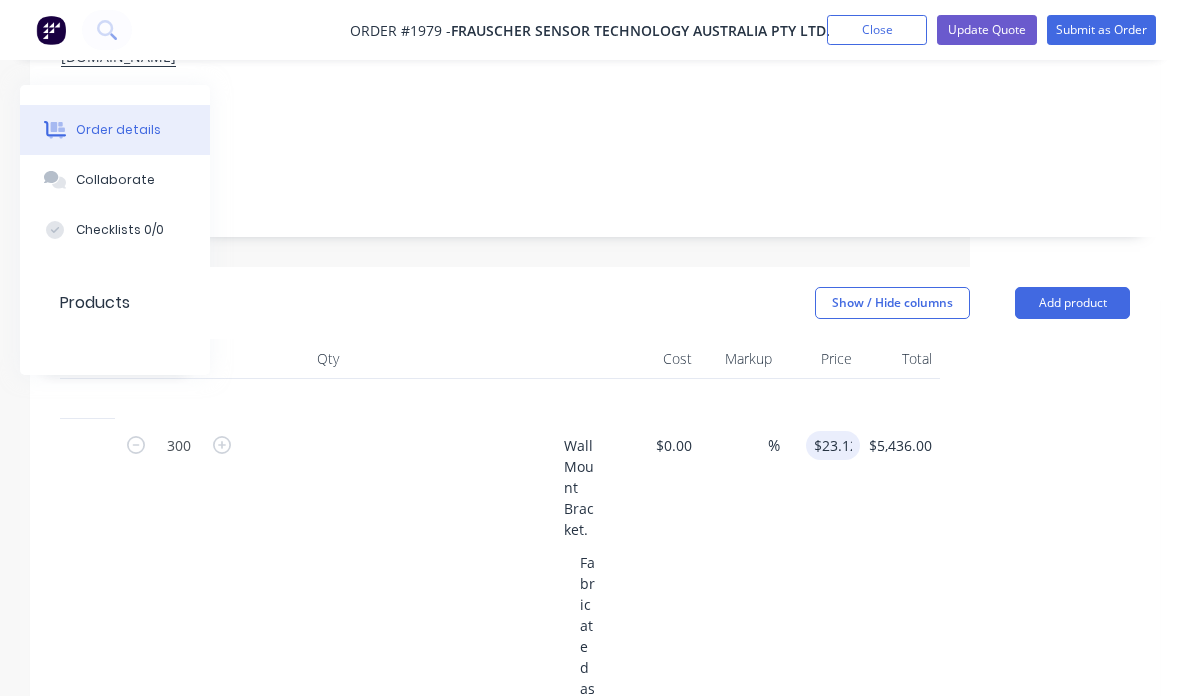 type on "$6,936.00" 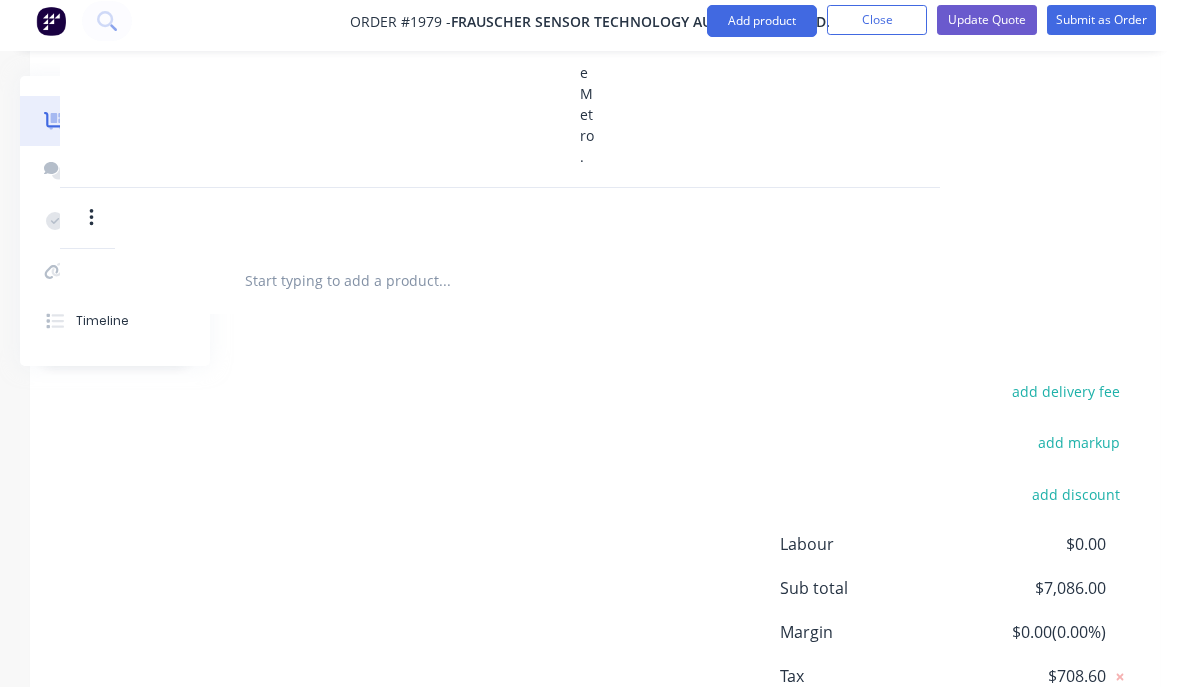 scroll, scrollTop: 2286, scrollLeft: 210, axis: both 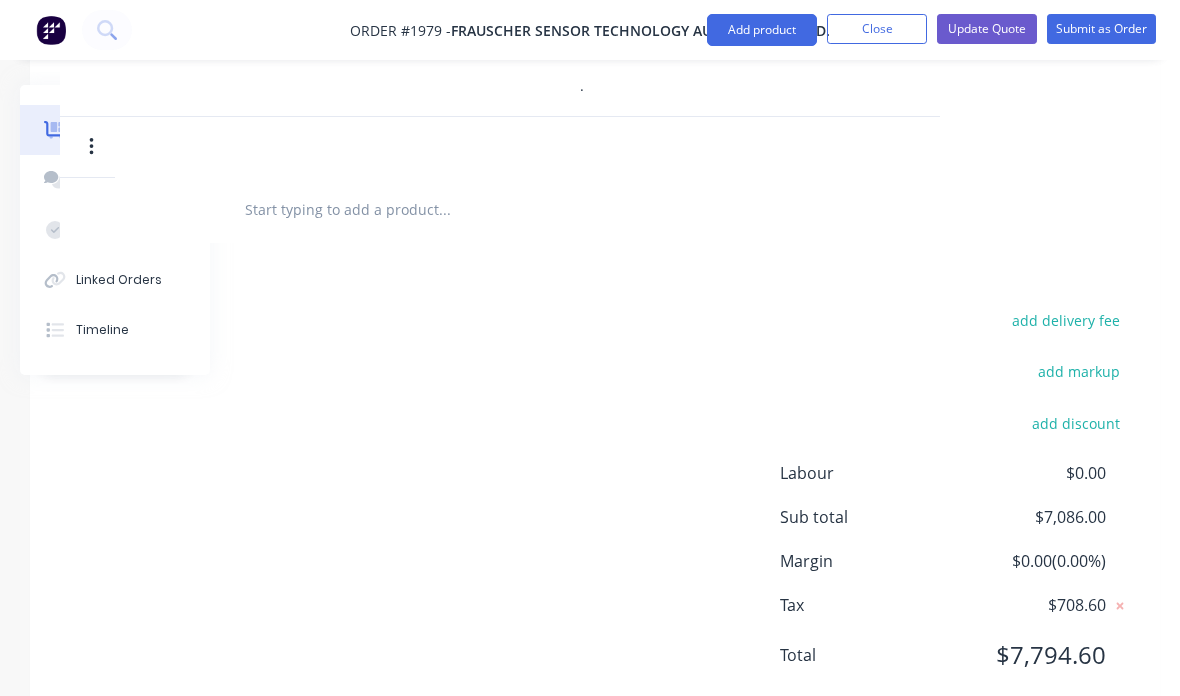 click on "Update Quote" at bounding box center [987, 29] 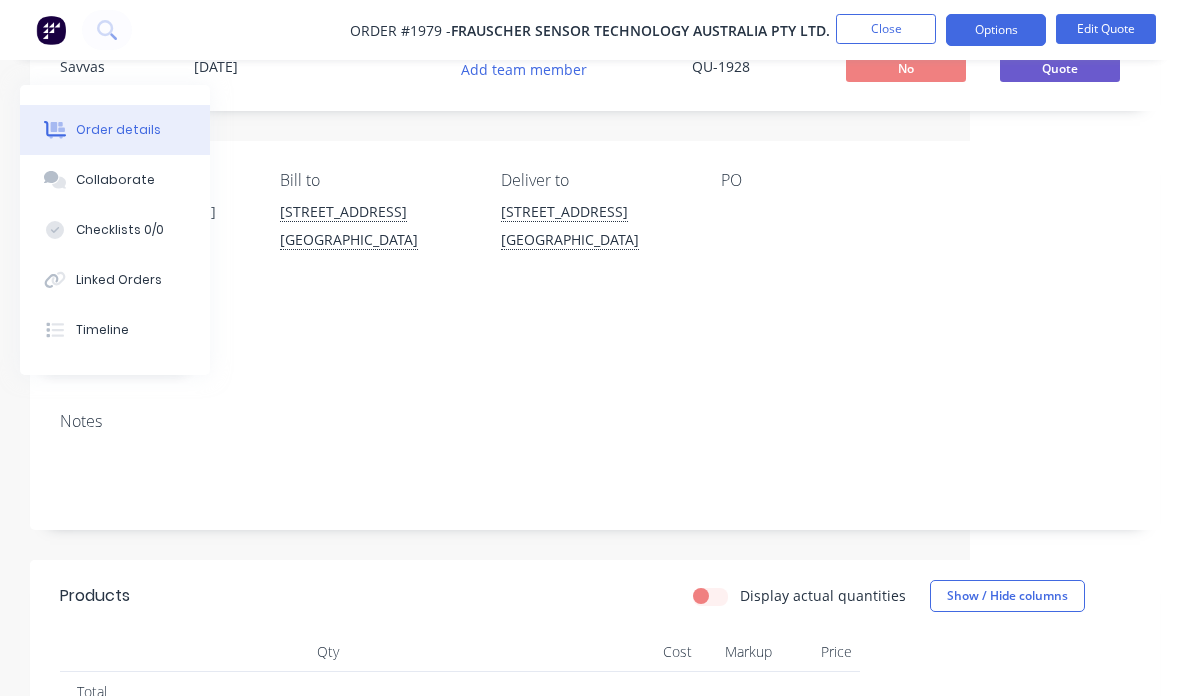 click on "Options" at bounding box center (996, 30) 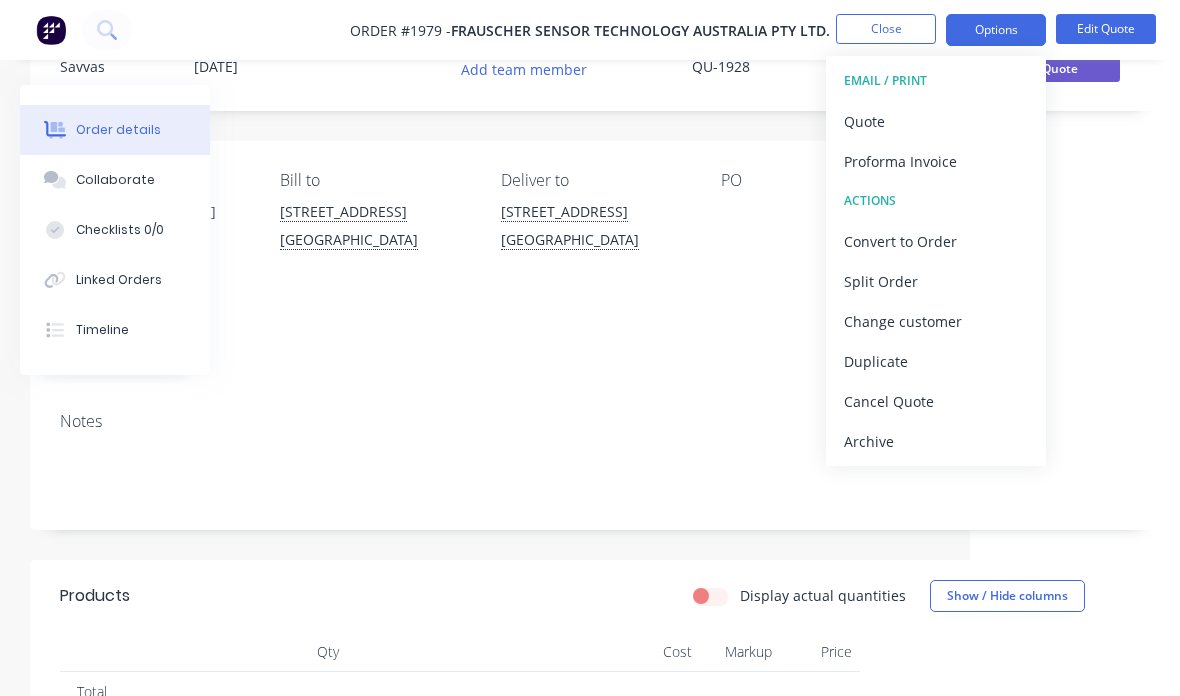 click on "Quote" at bounding box center [936, 121] 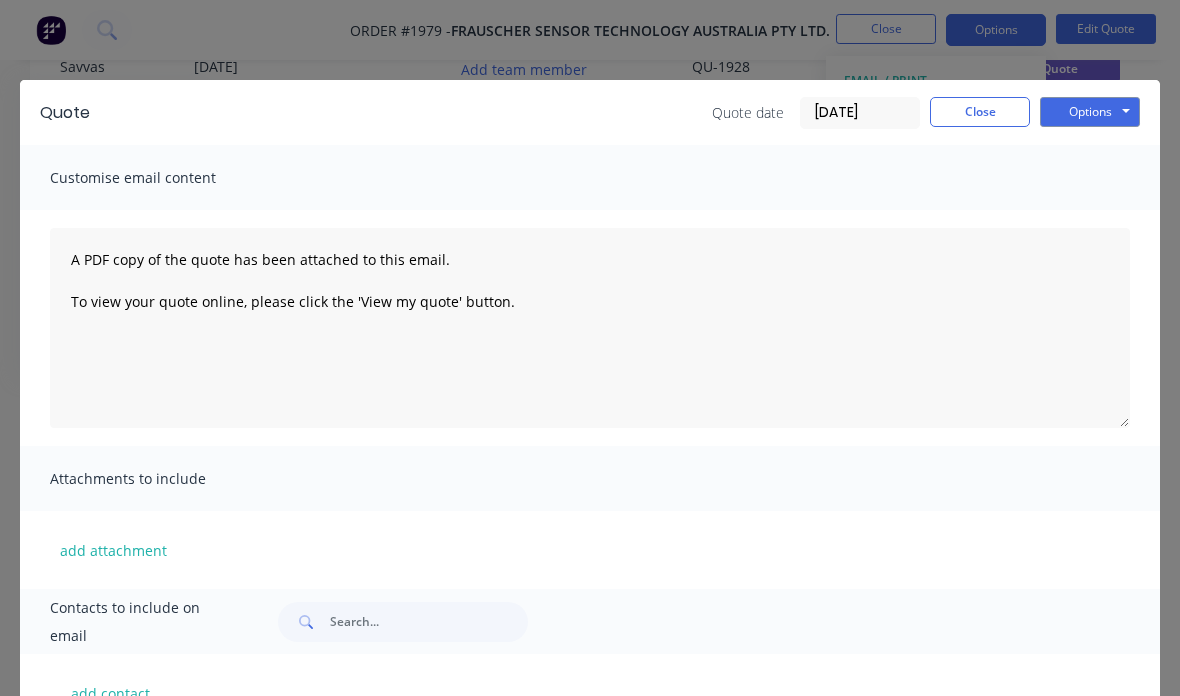 click on "Options" at bounding box center (1090, 112) 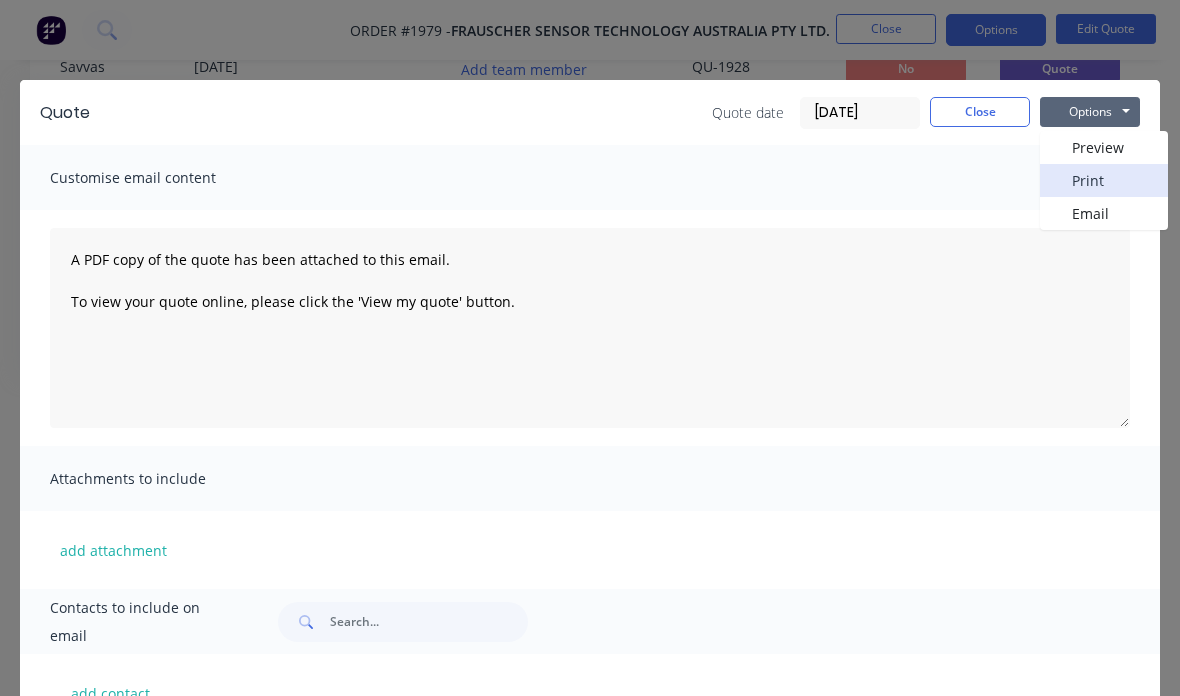 click on "Print" at bounding box center [1104, 180] 